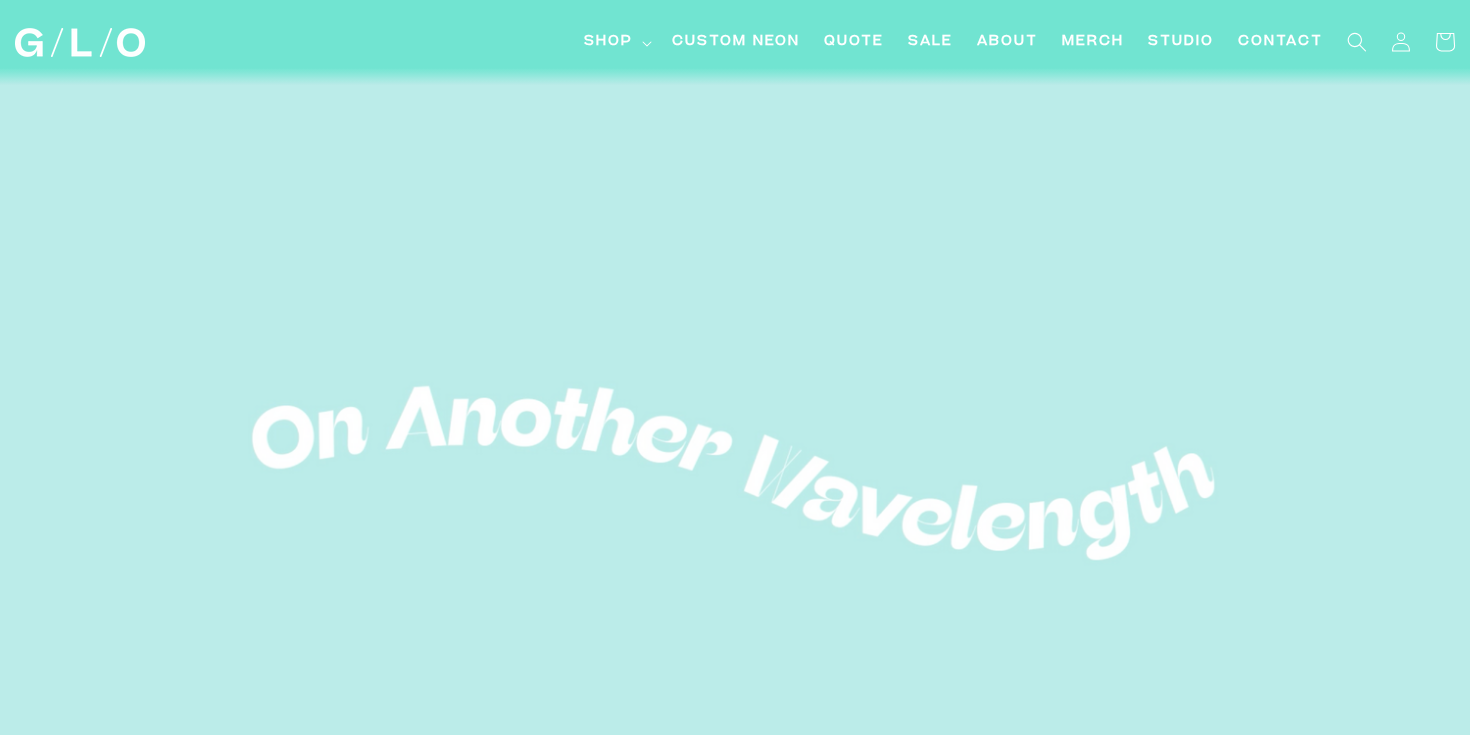 scroll, scrollTop: 0, scrollLeft: 0, axis: both 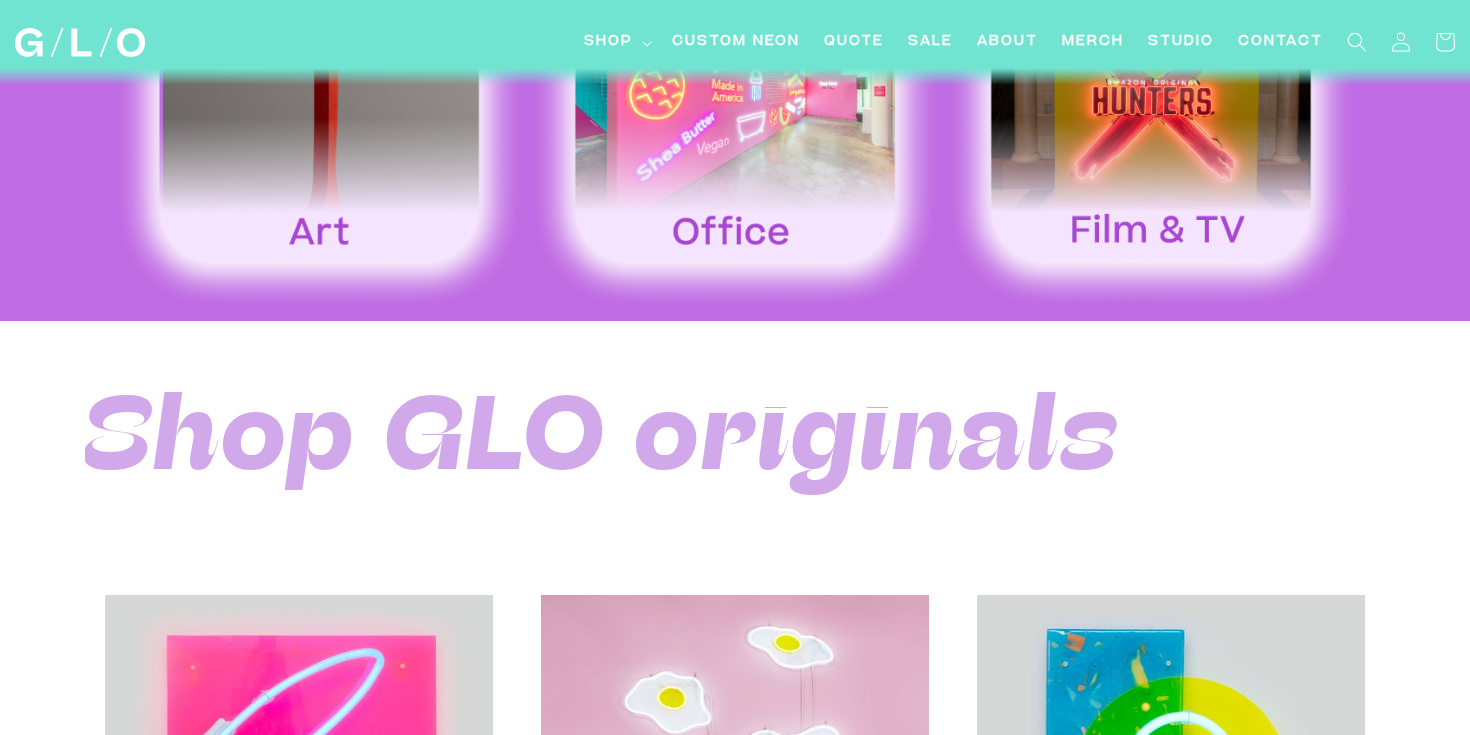 click on "Shop GLO originals" at bounding box center [735, 434] 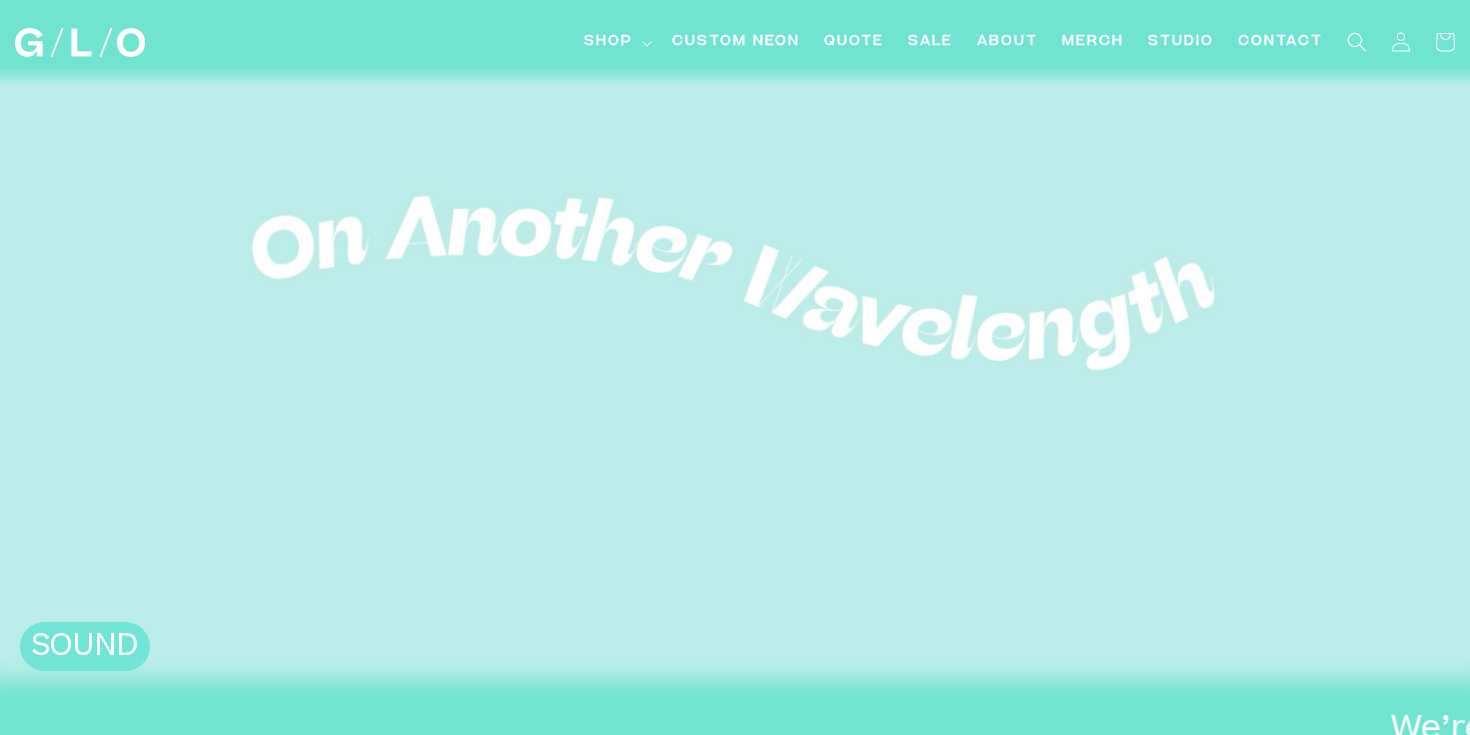 scroll, scrollTop: 191, scrollLeft: 0, axis: vertical 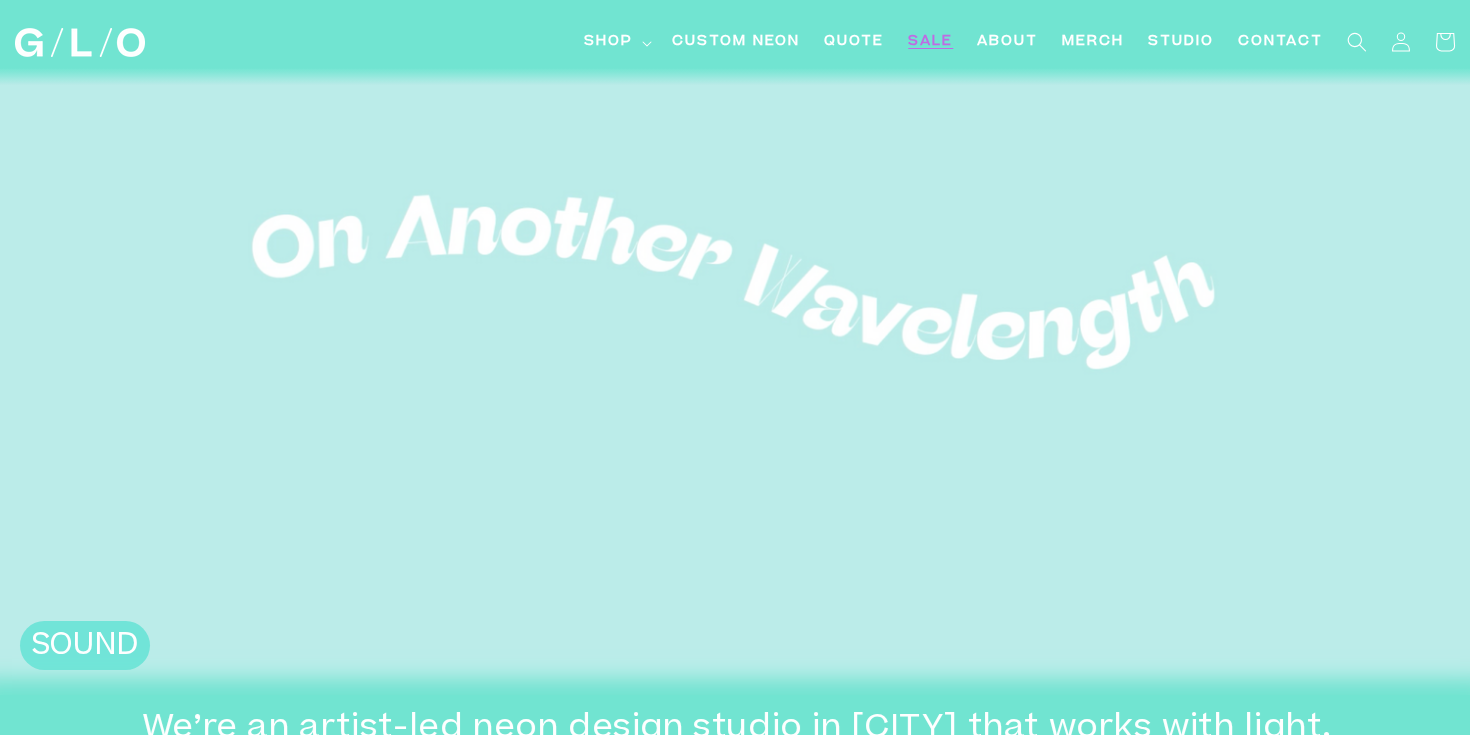 click on "SALE" at bounding box center [930, 42] 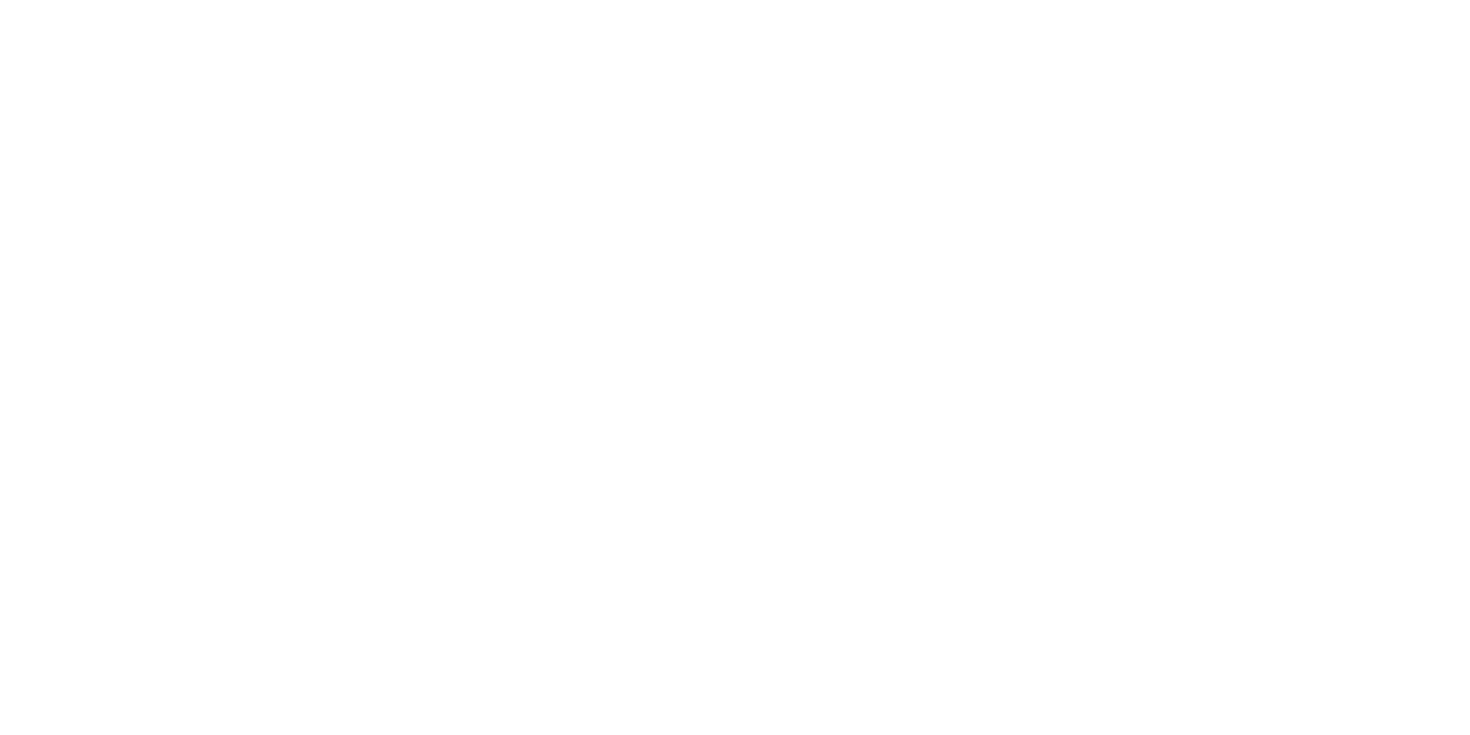 scroll, scrollTop: 0, scrollLeft: 0, axis: both 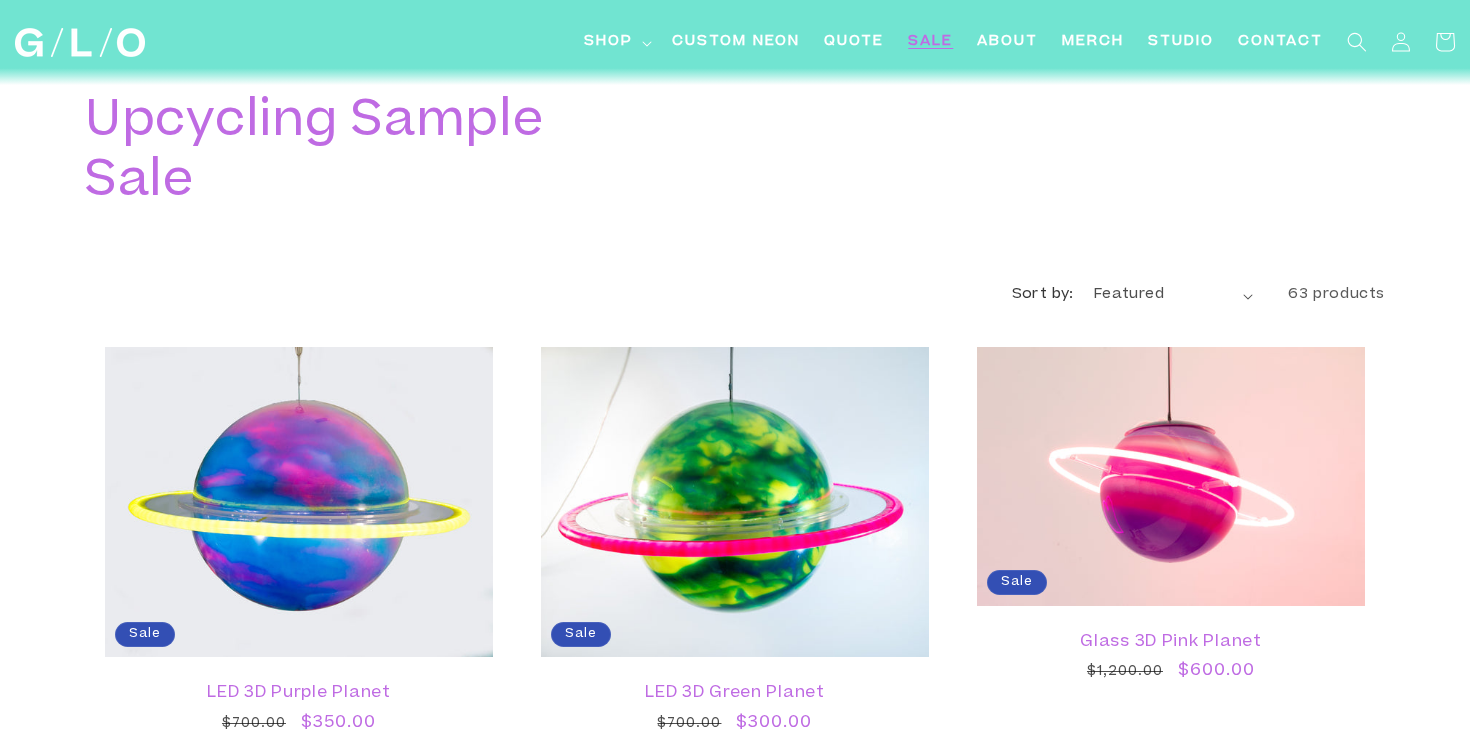 click at bounding box center (79, 43) 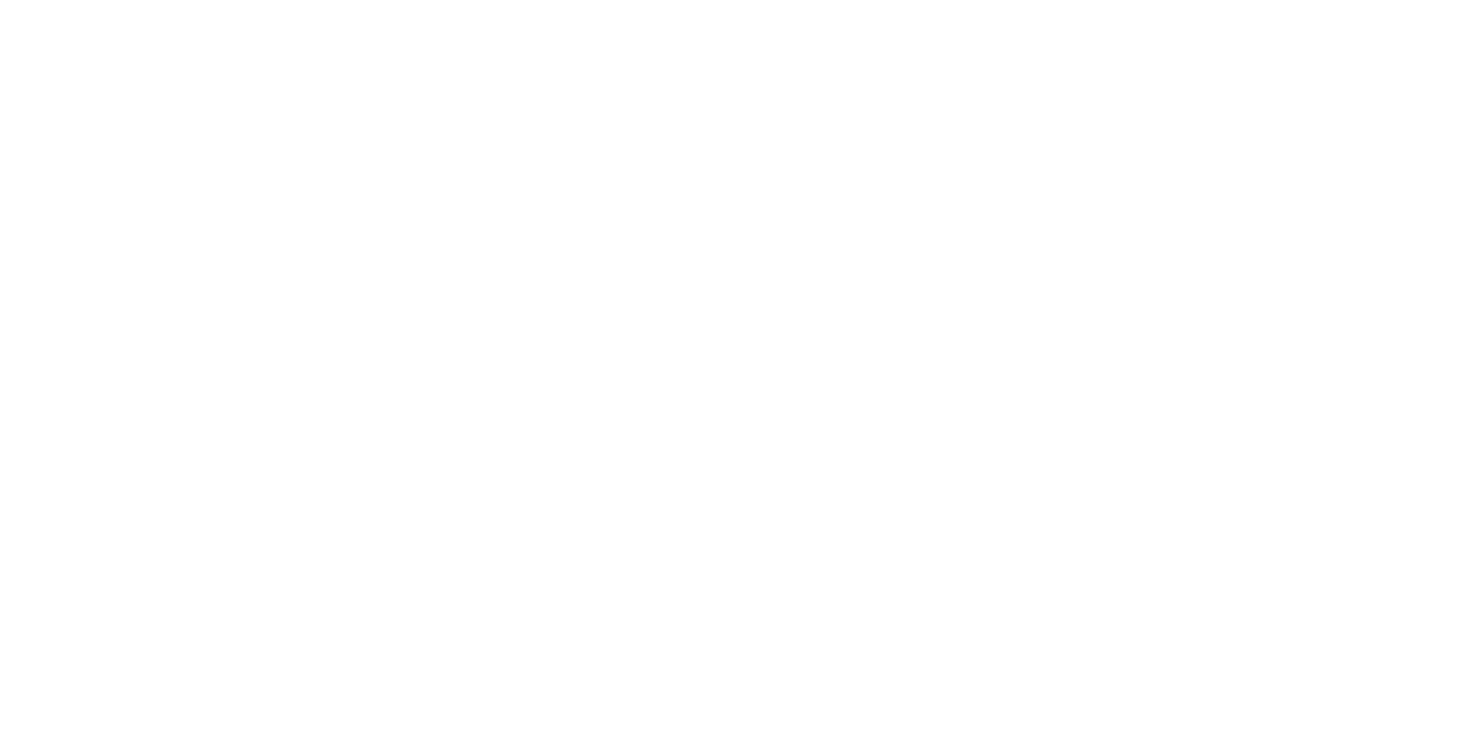 scroll, scrollTop: 0, scrollLeft: 0, axis: both 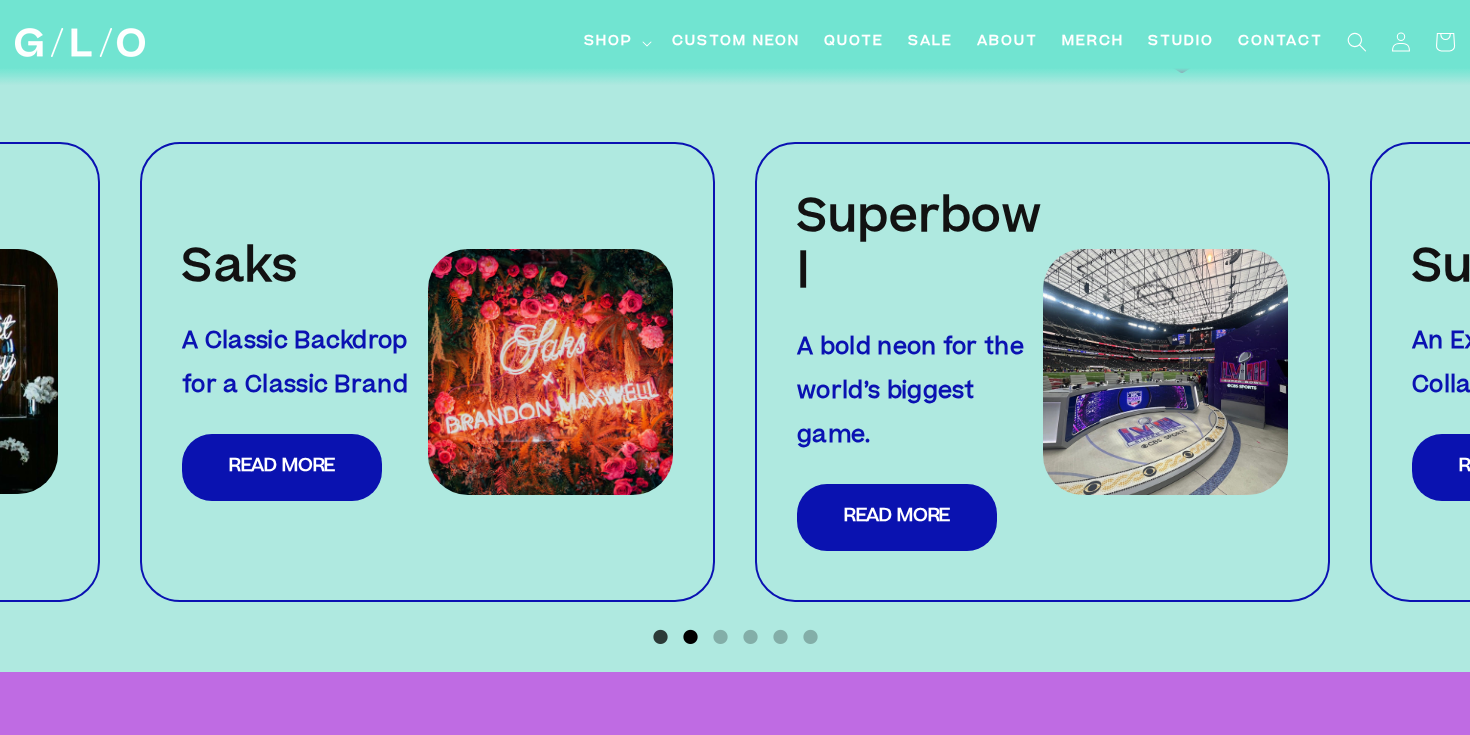 click on "2" at bounding box center [690, 637] 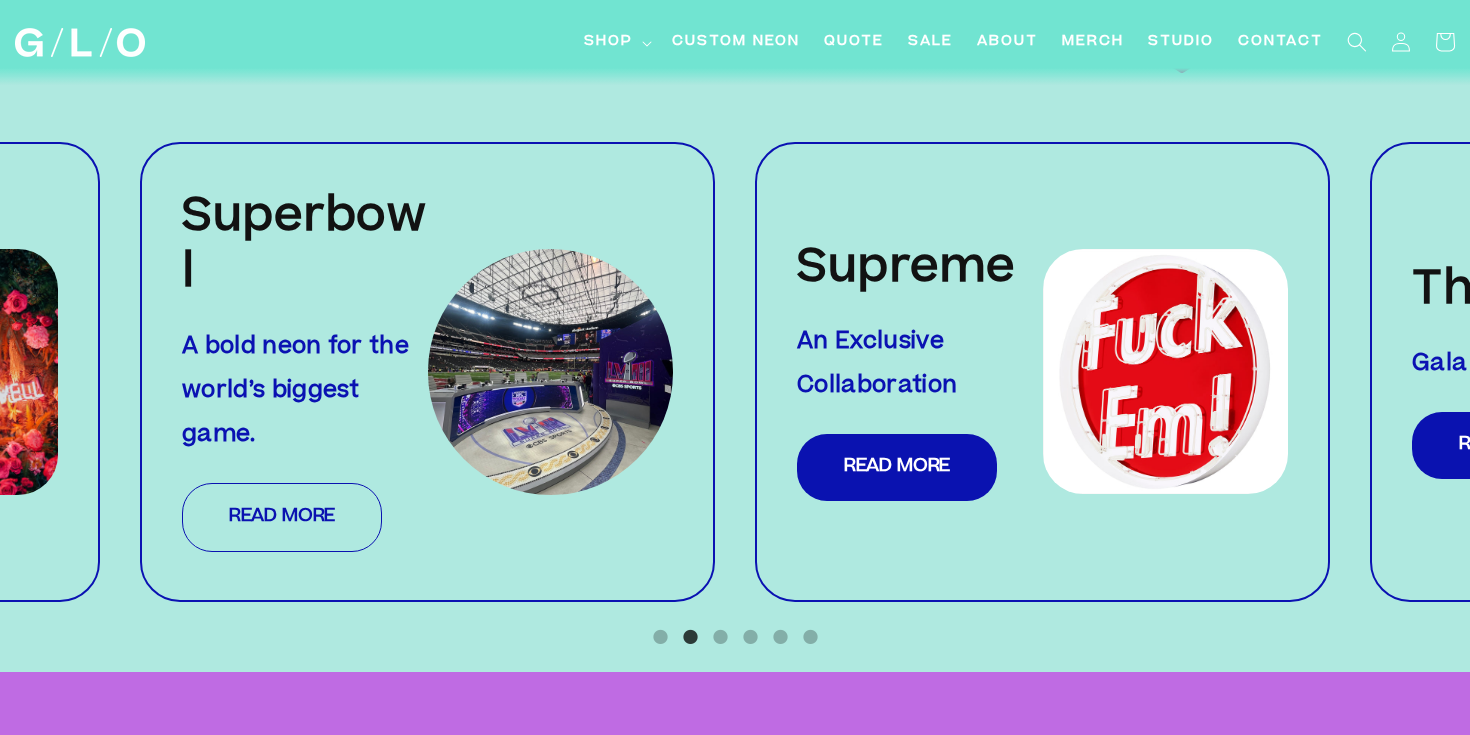 click on "Read More" at bounding box center [282, 517] 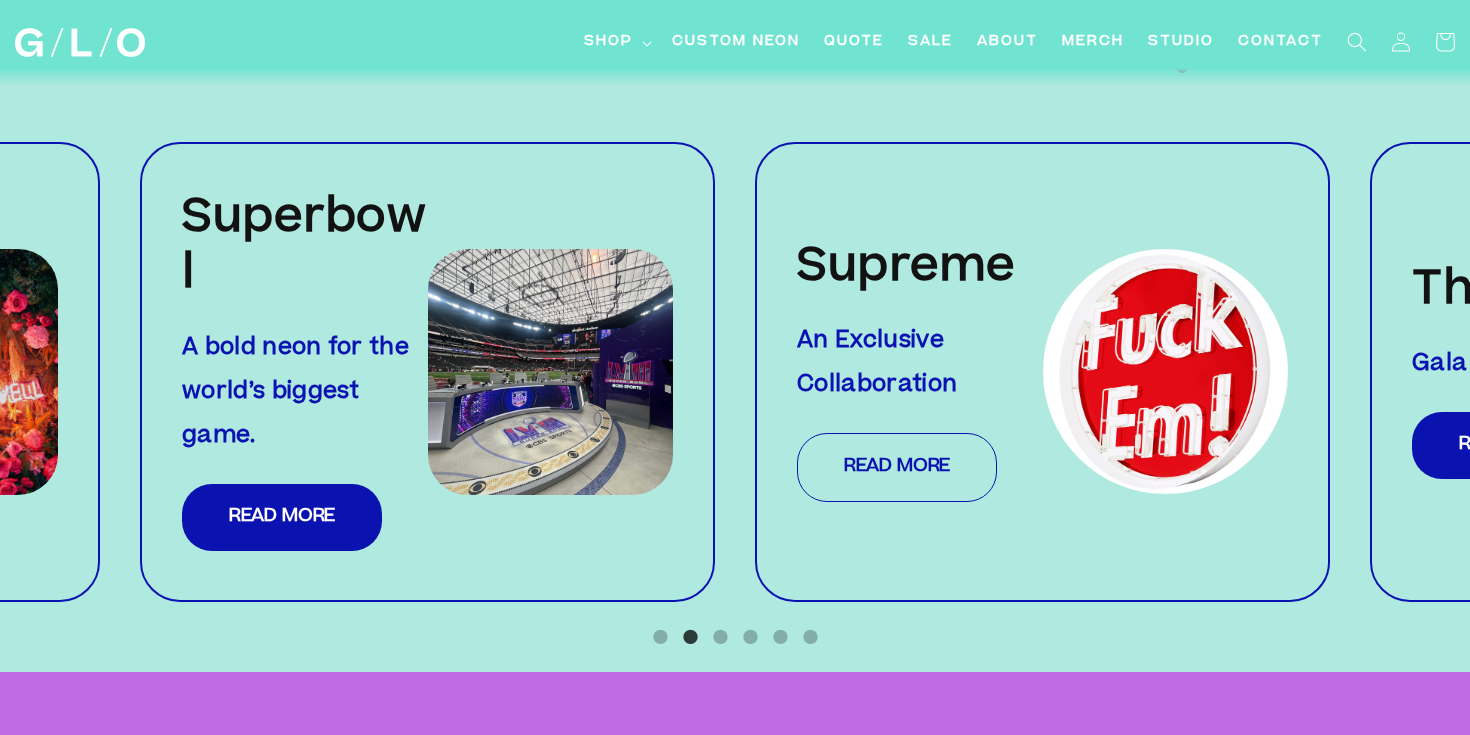 click on "Read More" at bounding box center [897, 467] 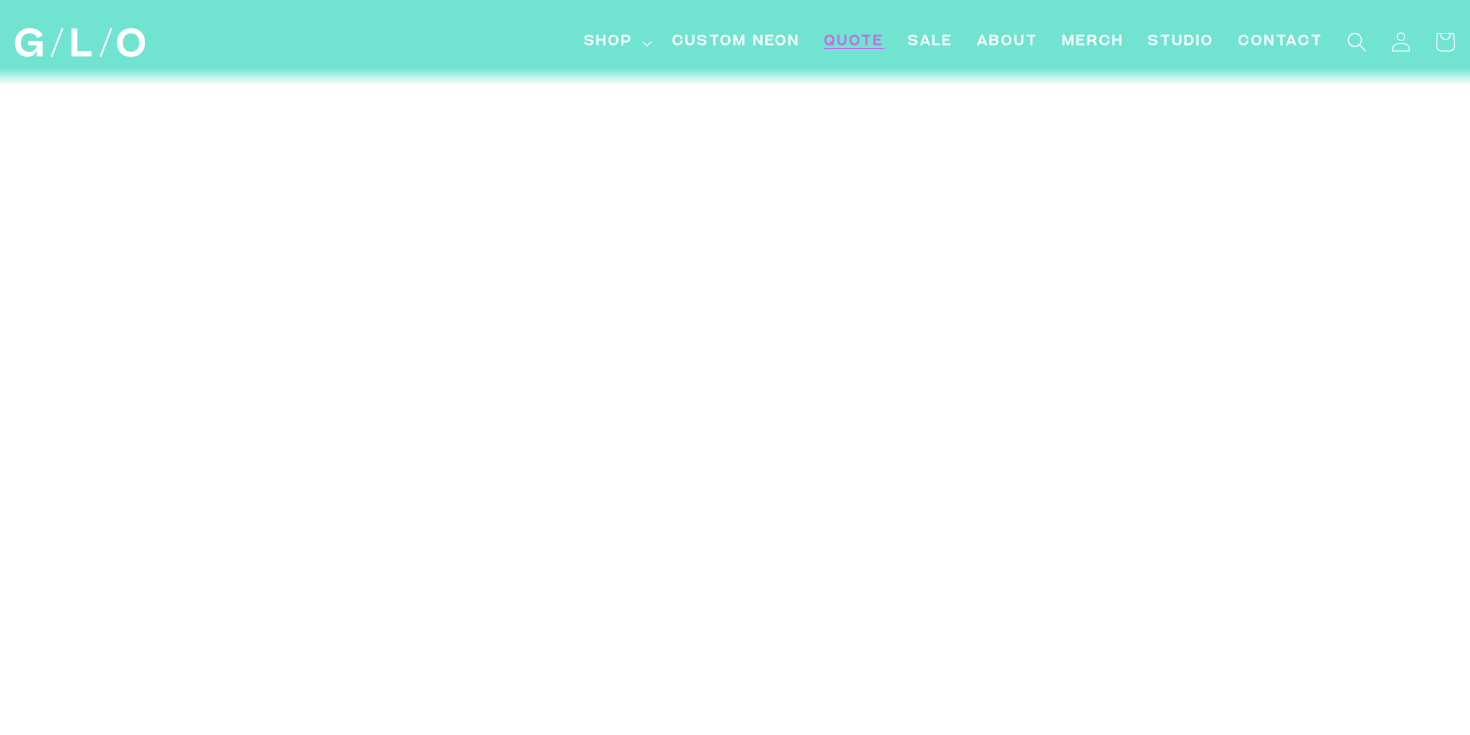 scroll, scrollTop: 0, scrollLeft: 0, axis: both 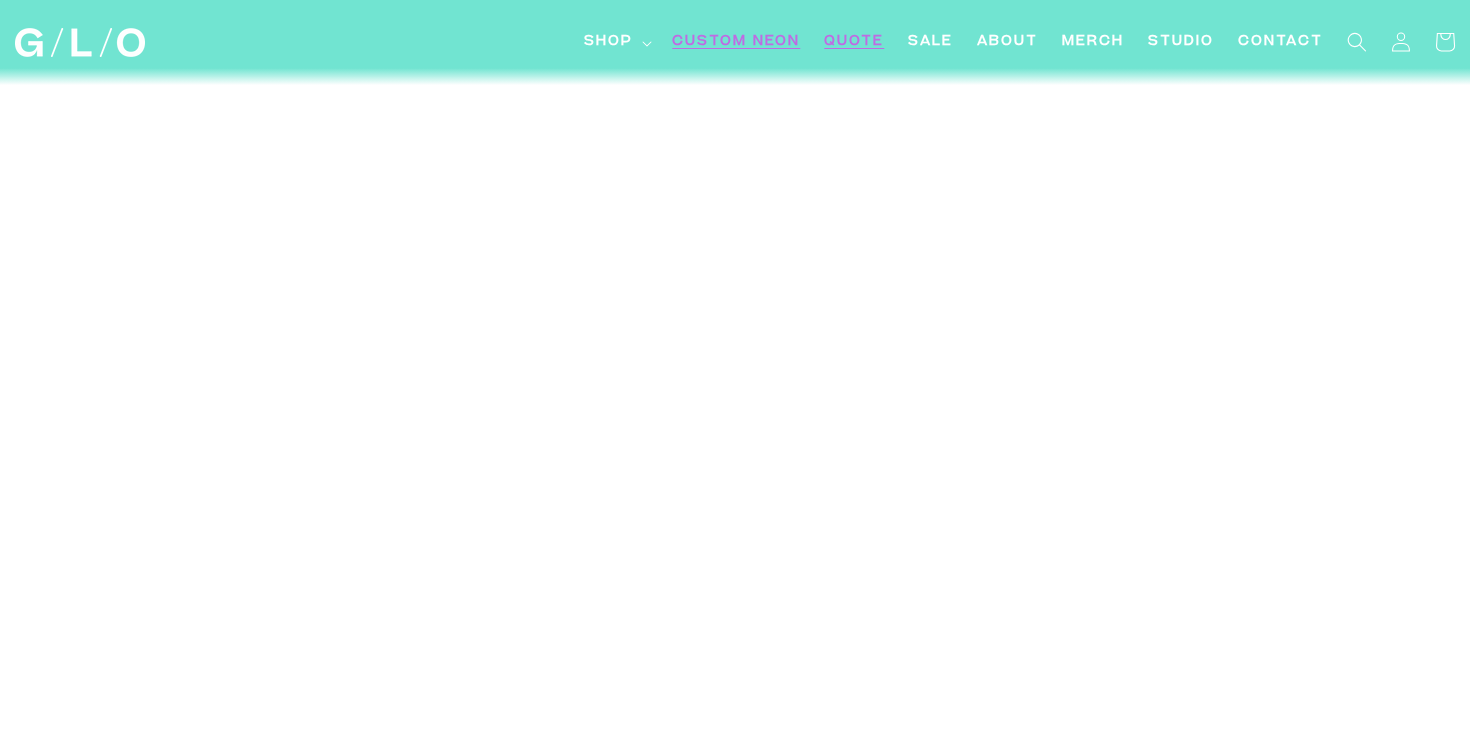 click on "Custom Neon" at bounding box center [736, 42] 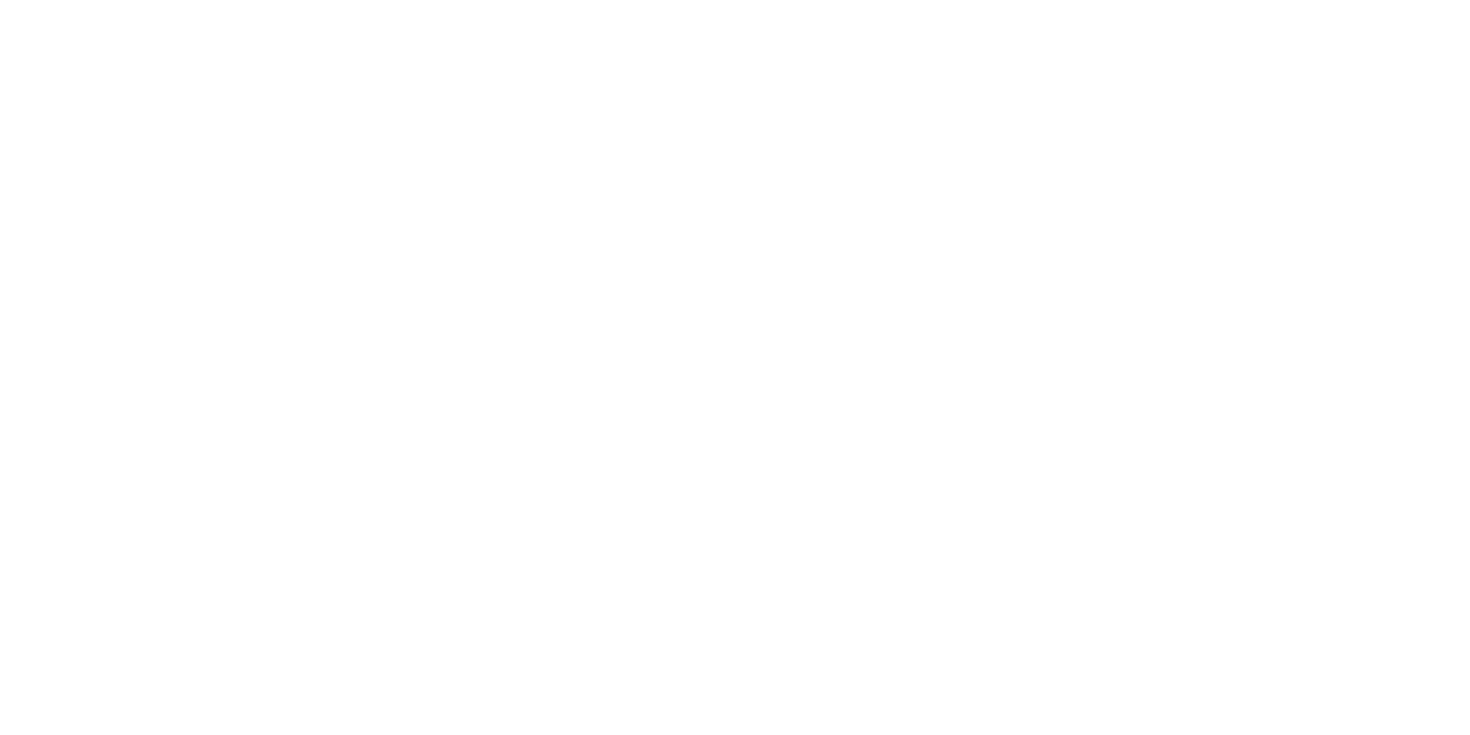scroll, scrollTop: 0, scrollLeft: 0, axis: both 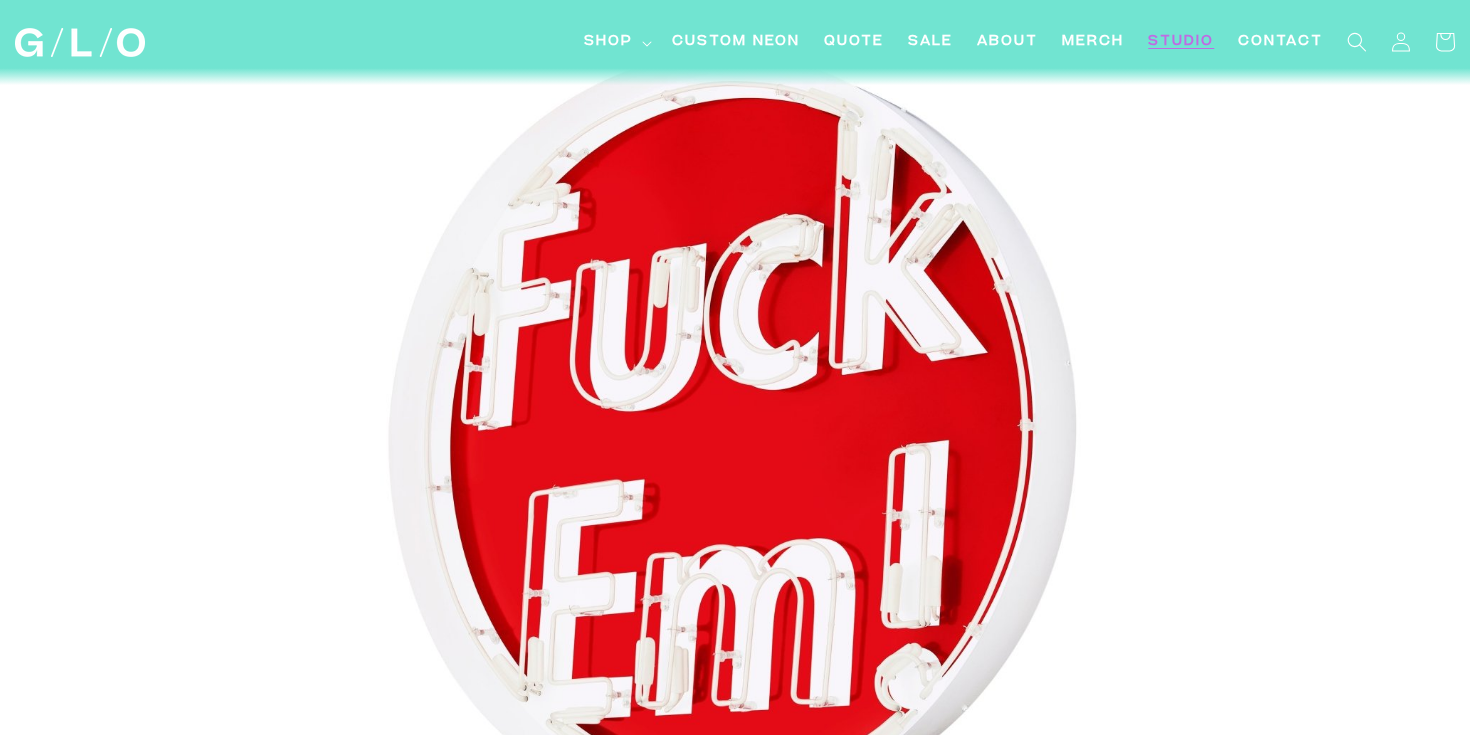 click on "Studio" at bounding box center [1181, 42] 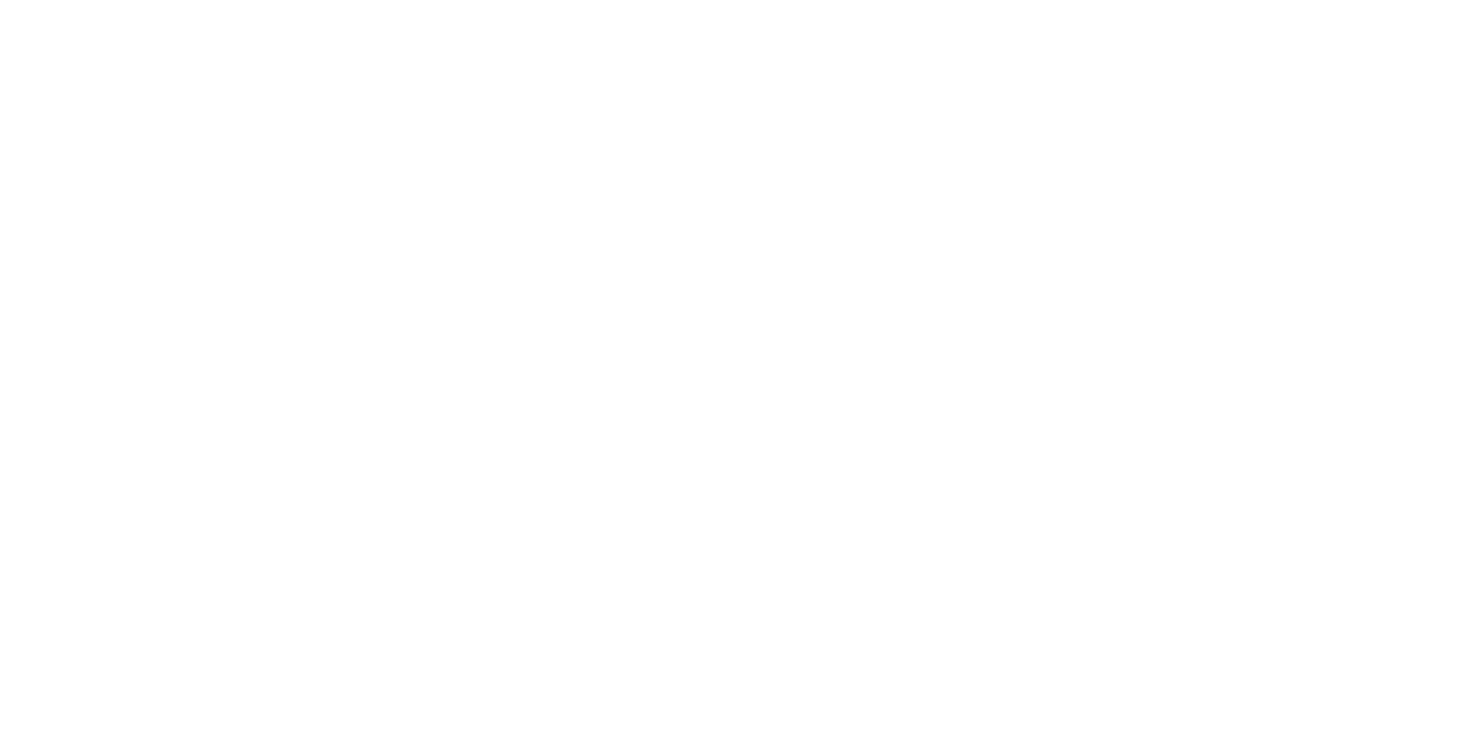 scroll, scrollTop: 0, scrollLeft: 0, axis: both 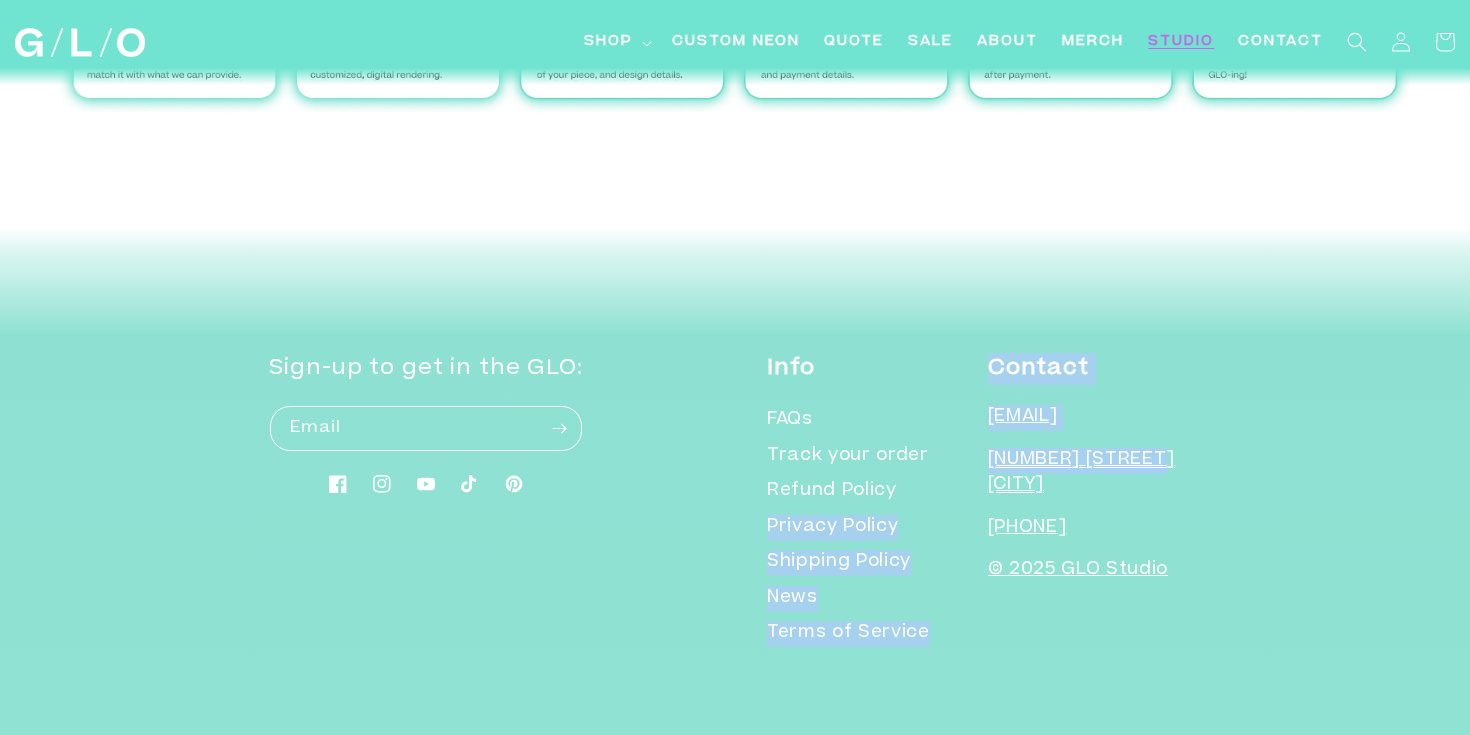 drag, startPoint x: 981, startPoint y: 480, endPoint x: 1157, endPoint y: 476, distance: 176.04546 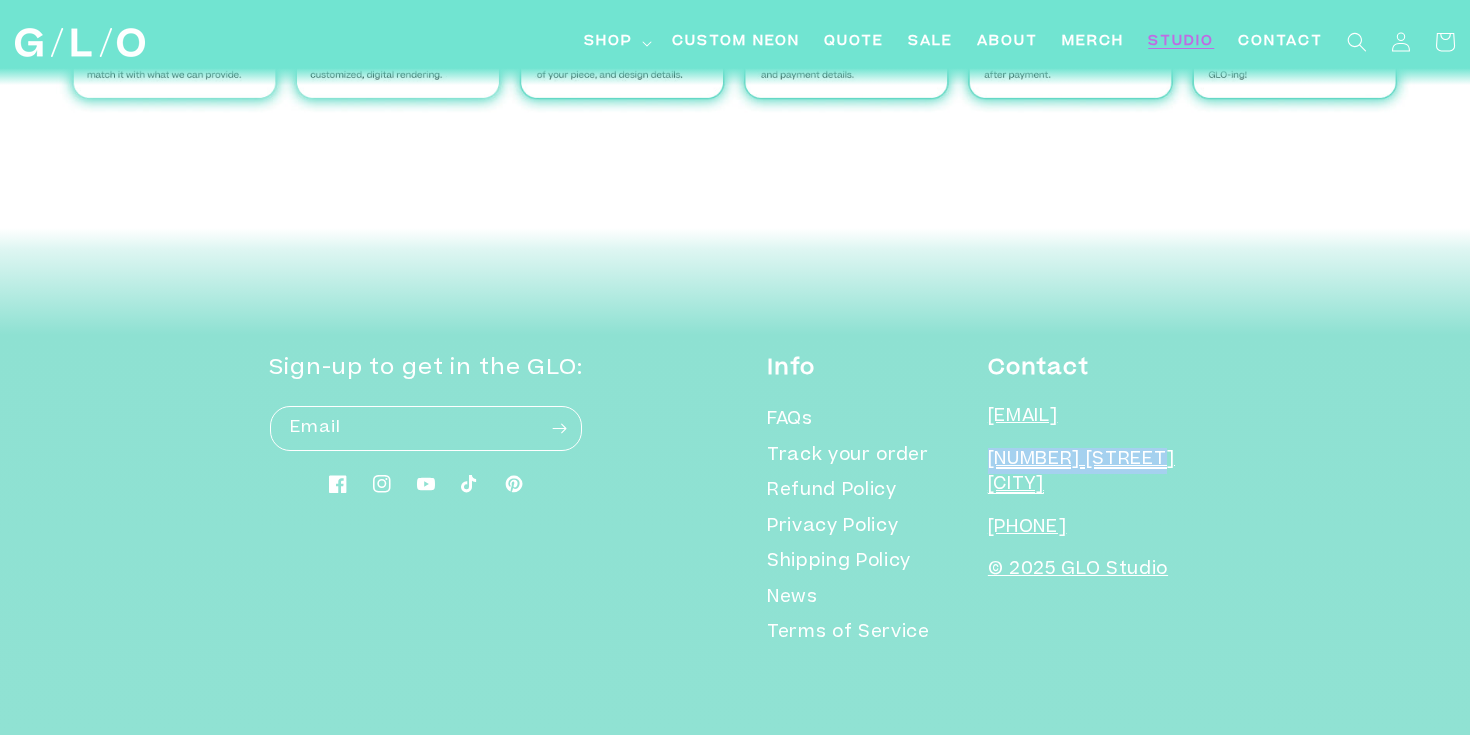 drag, startPoint x: 1189, startPoint y: 485, endPoint x: 993, endPoint y: 490, distance: 196.06377 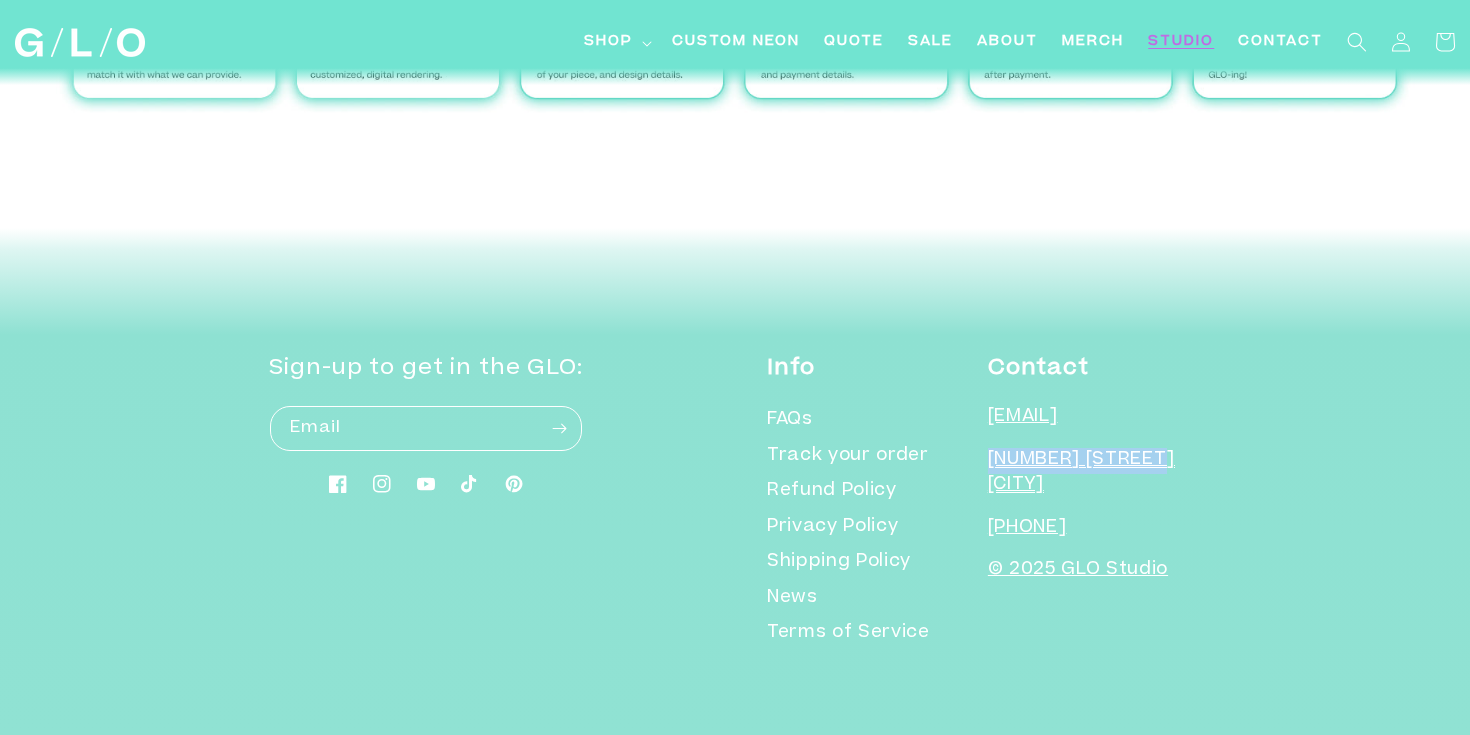 copy on "45 Market St NYC" 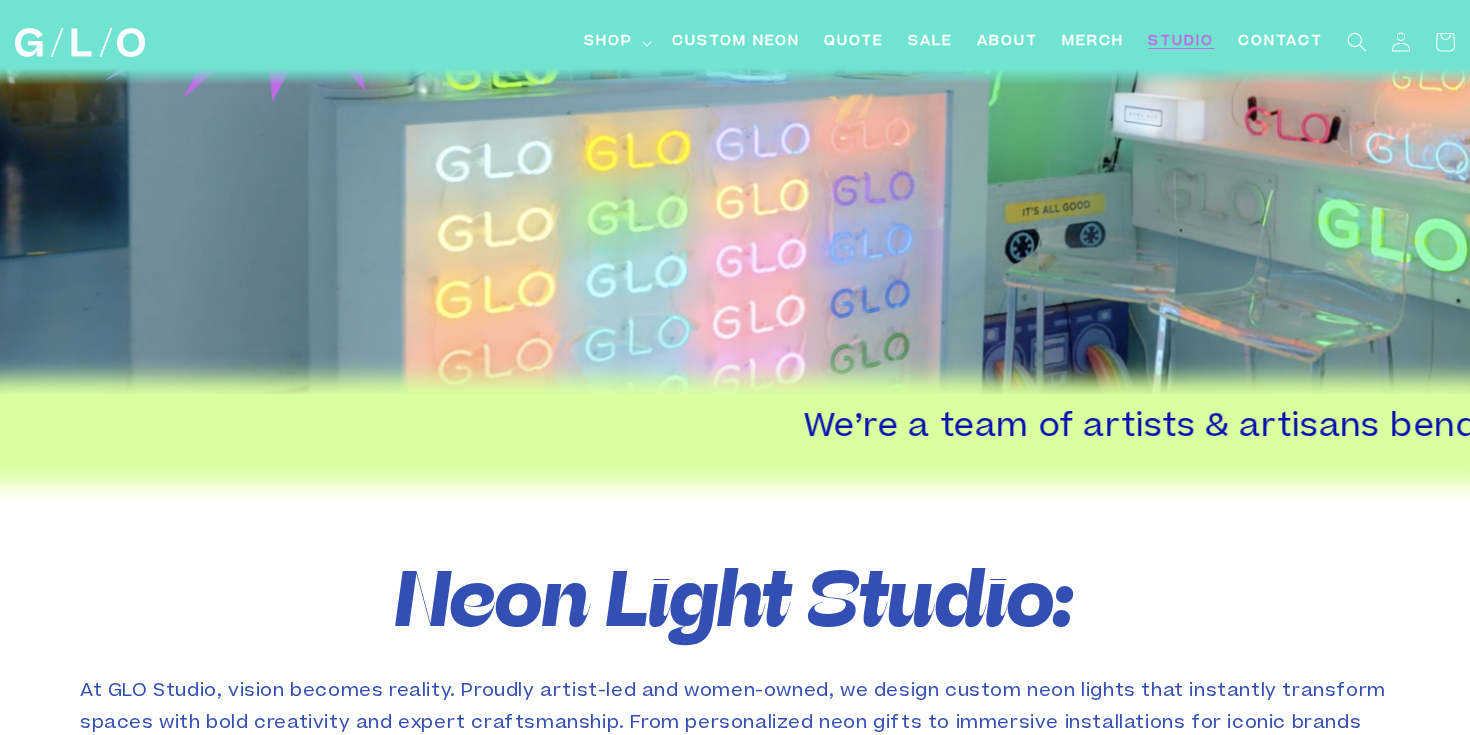 scroll, scrollTop: 0, scrollLeft: 0, axis: both 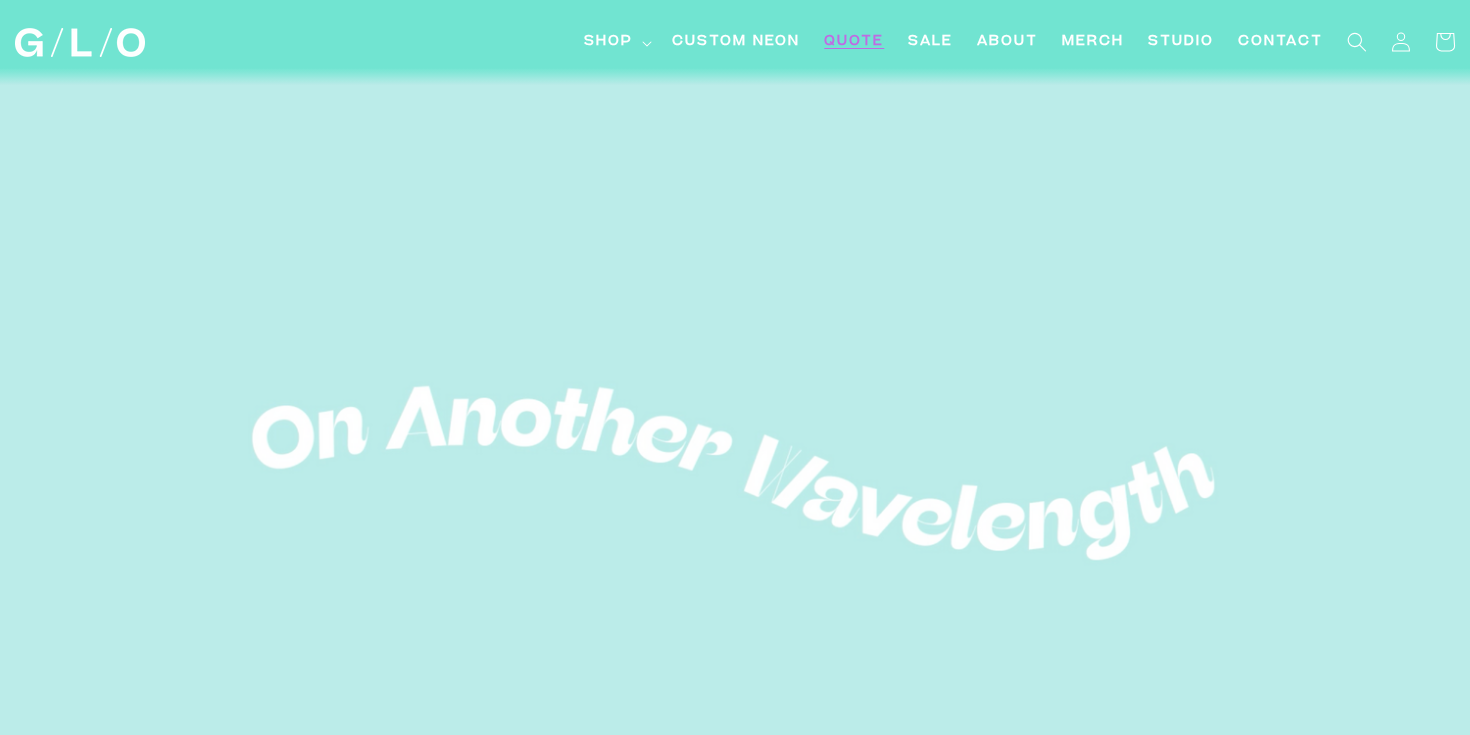 click on "Quote" at bounding box center (854, 42) 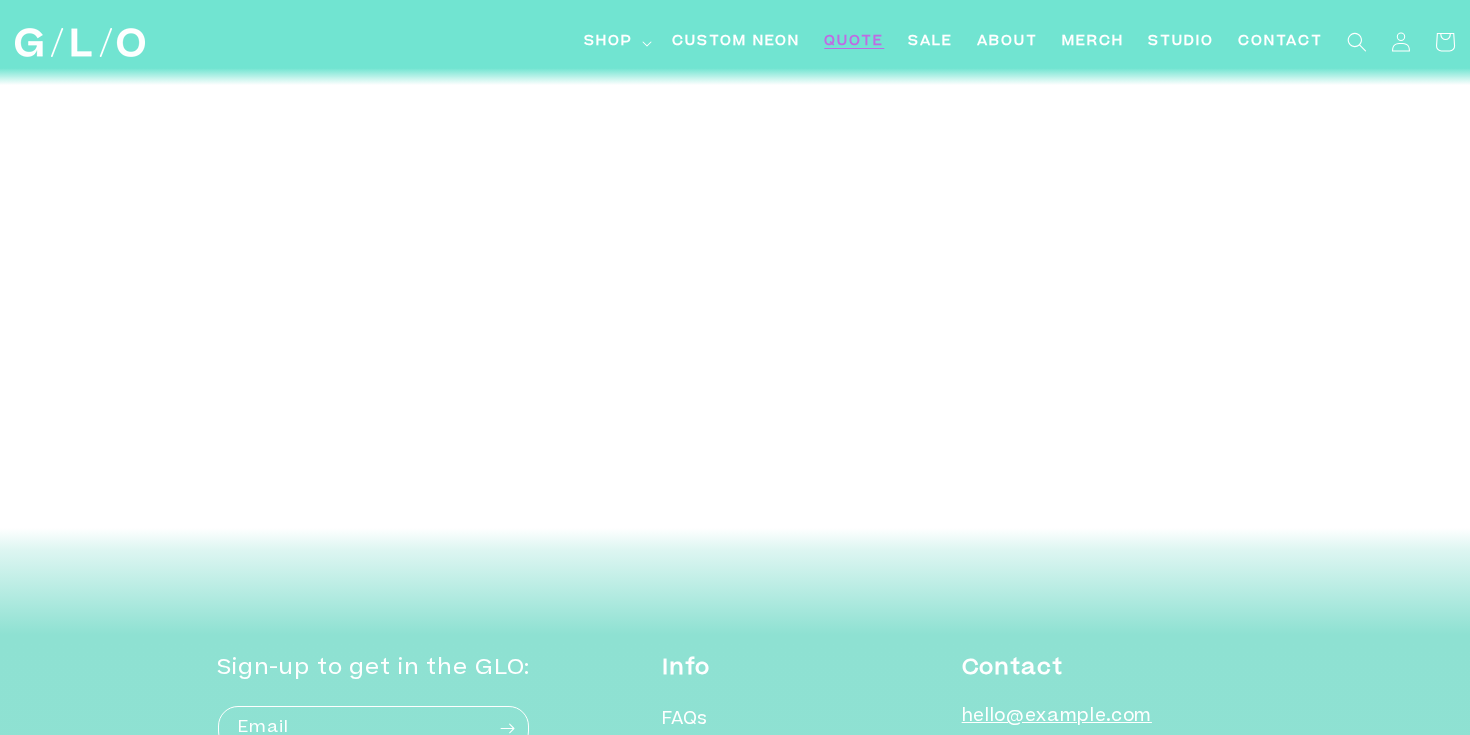 scroll, scrollTop: 0, scrollLeft: 0, axis: both 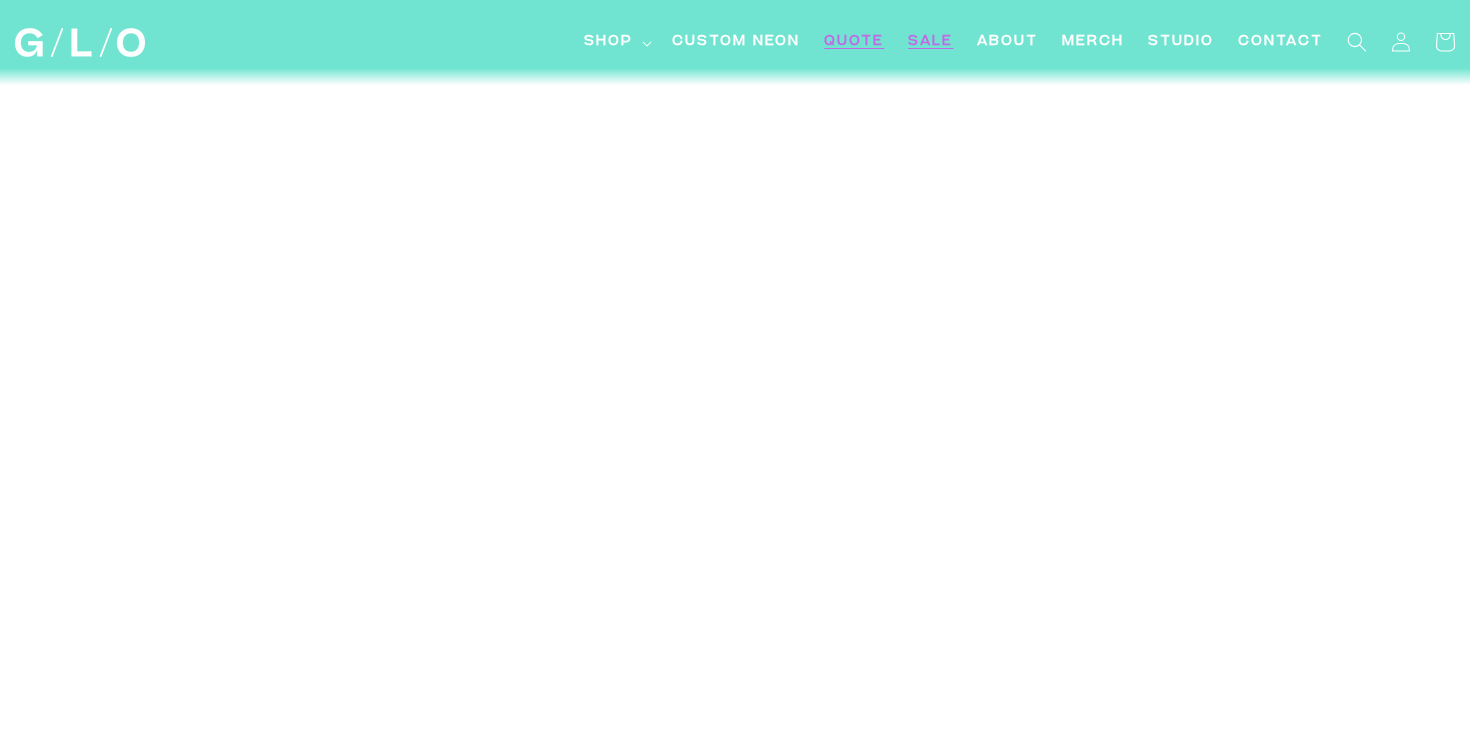 click on "SALE" at bounding box center [930, 42] 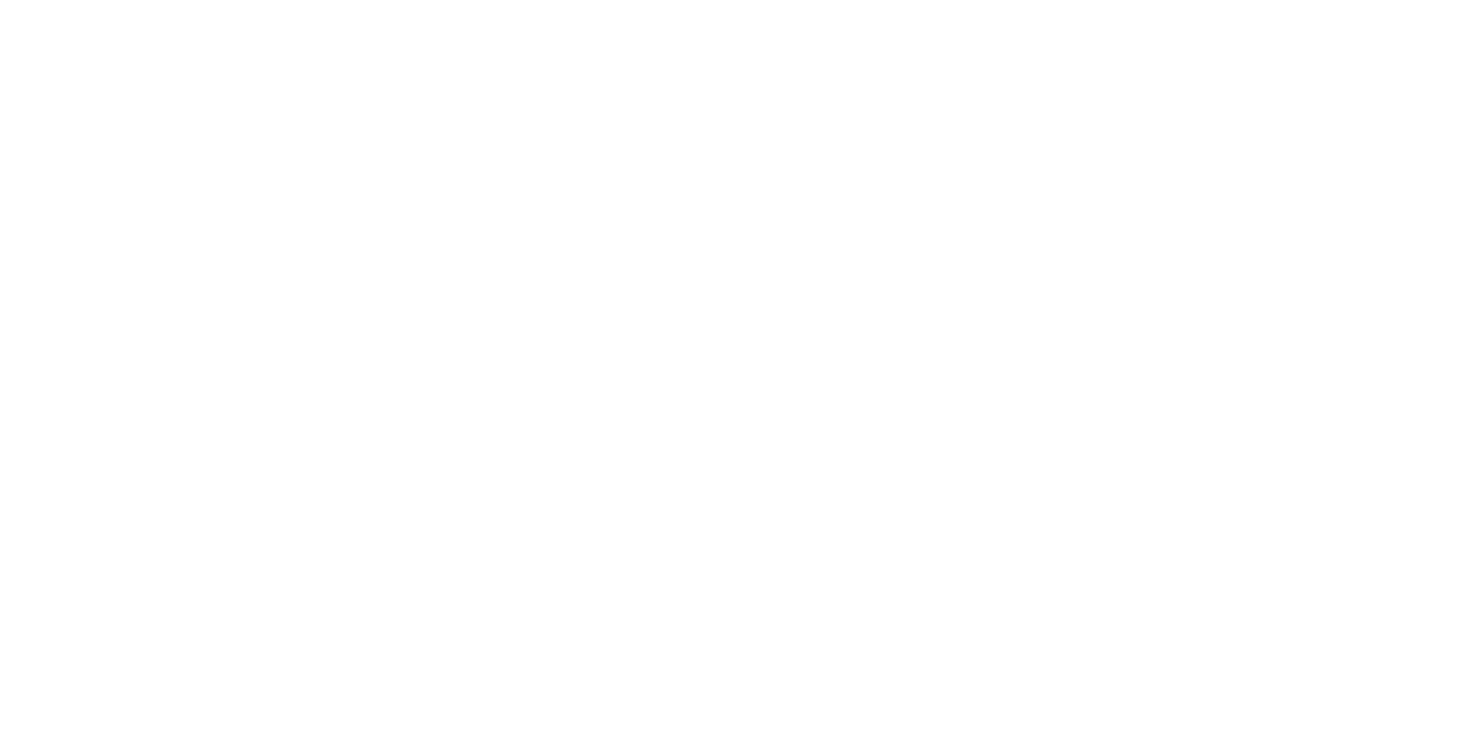 scroll, scrollTop: 0, scrollLeft: 0, axis: both 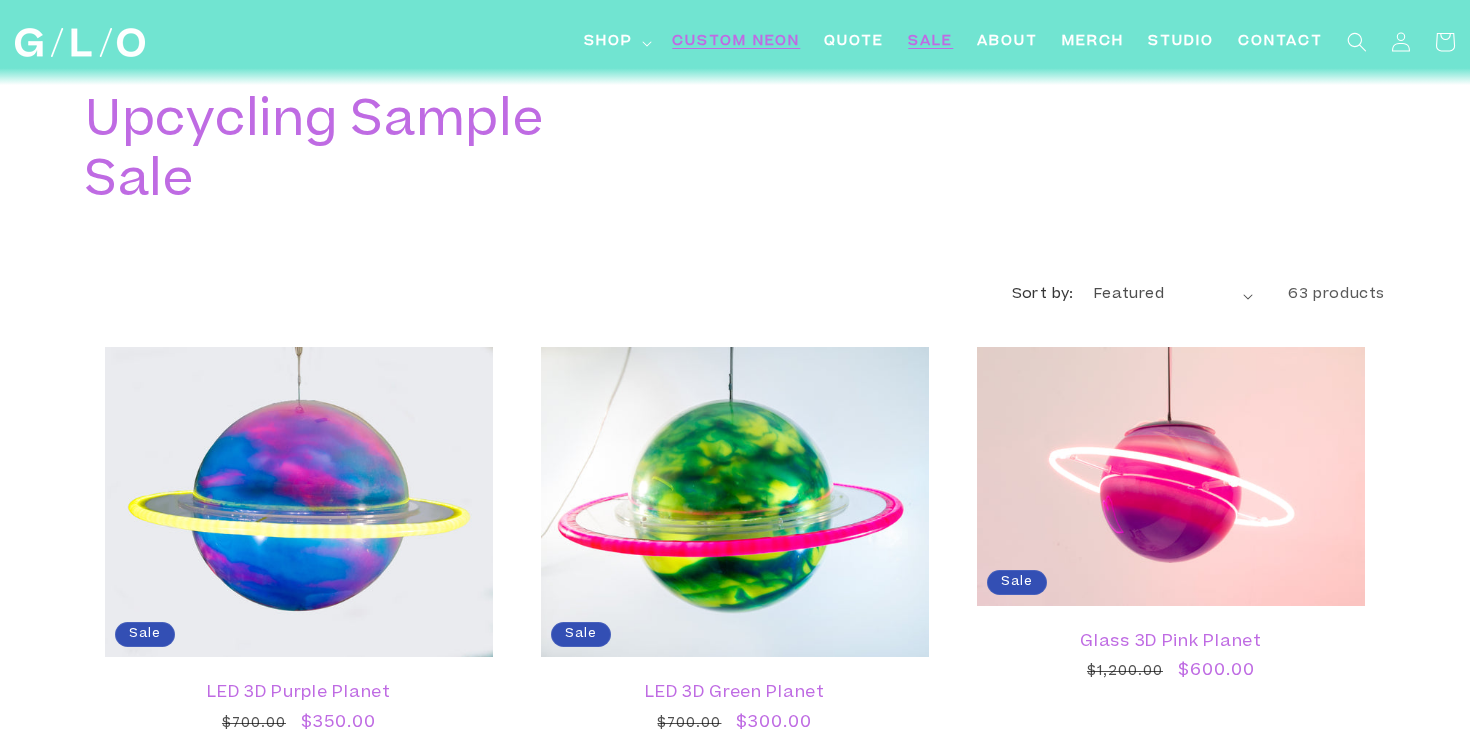 click on "Custom Neon" at bounding box center (736, 42) 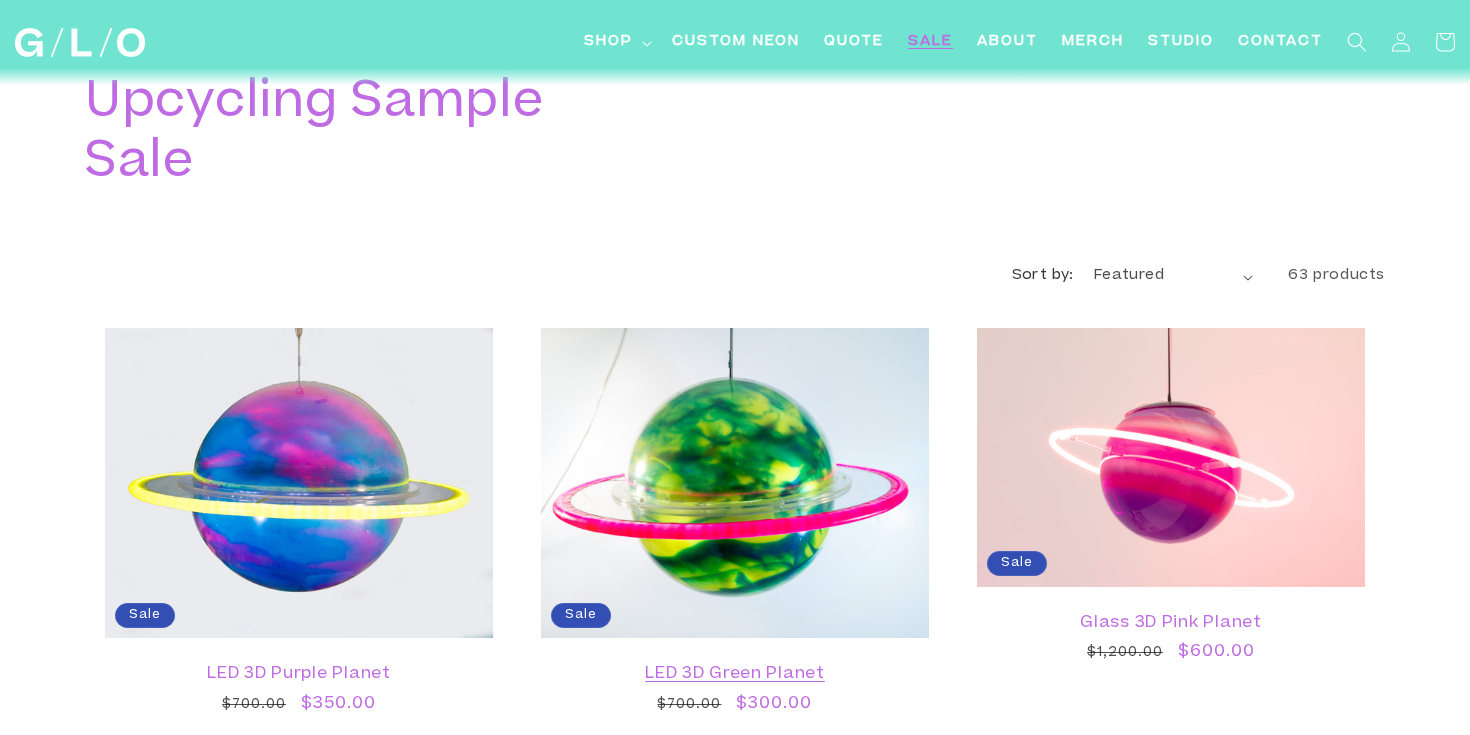 scroll, scrollTop: 20, scrollLeft: 0, axis: vertical 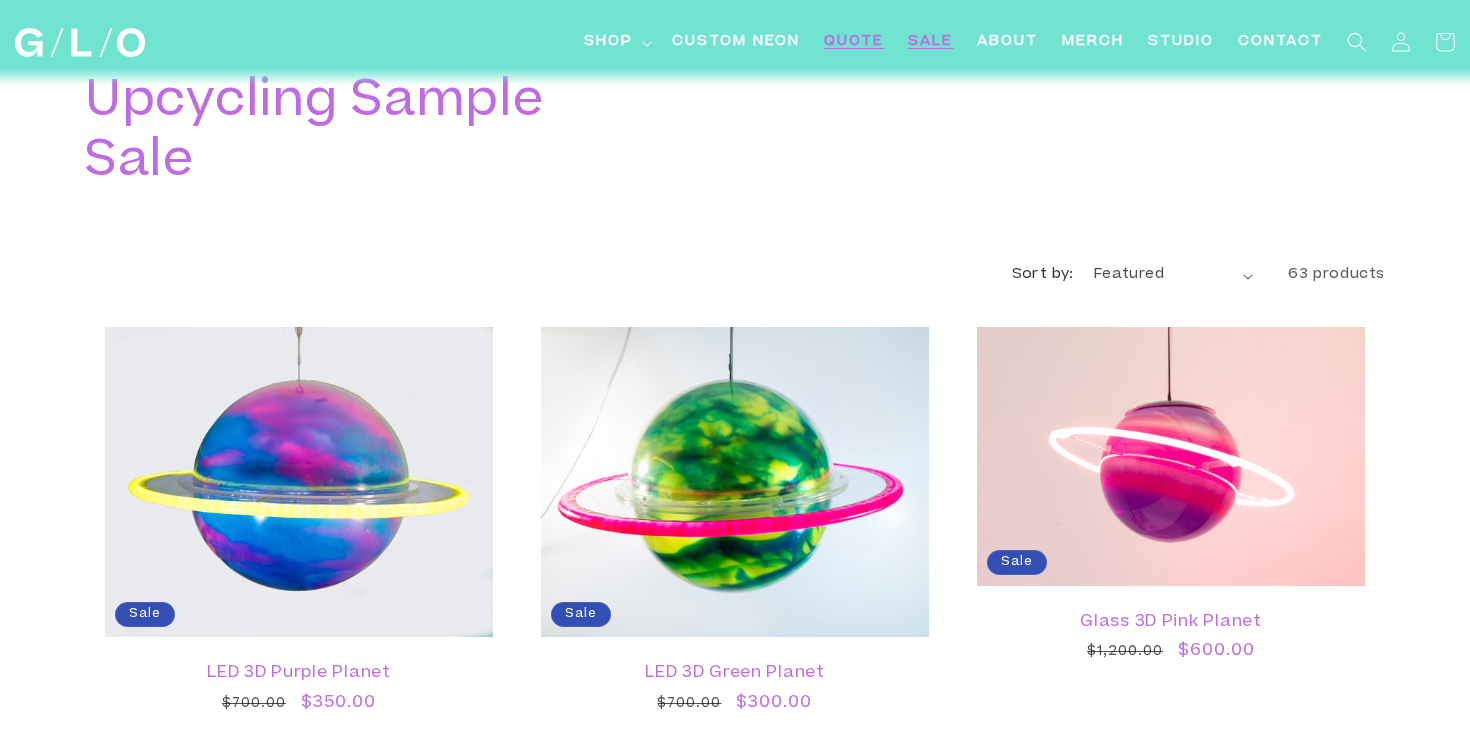 click on "Quote" at bounding box center (854, 42) 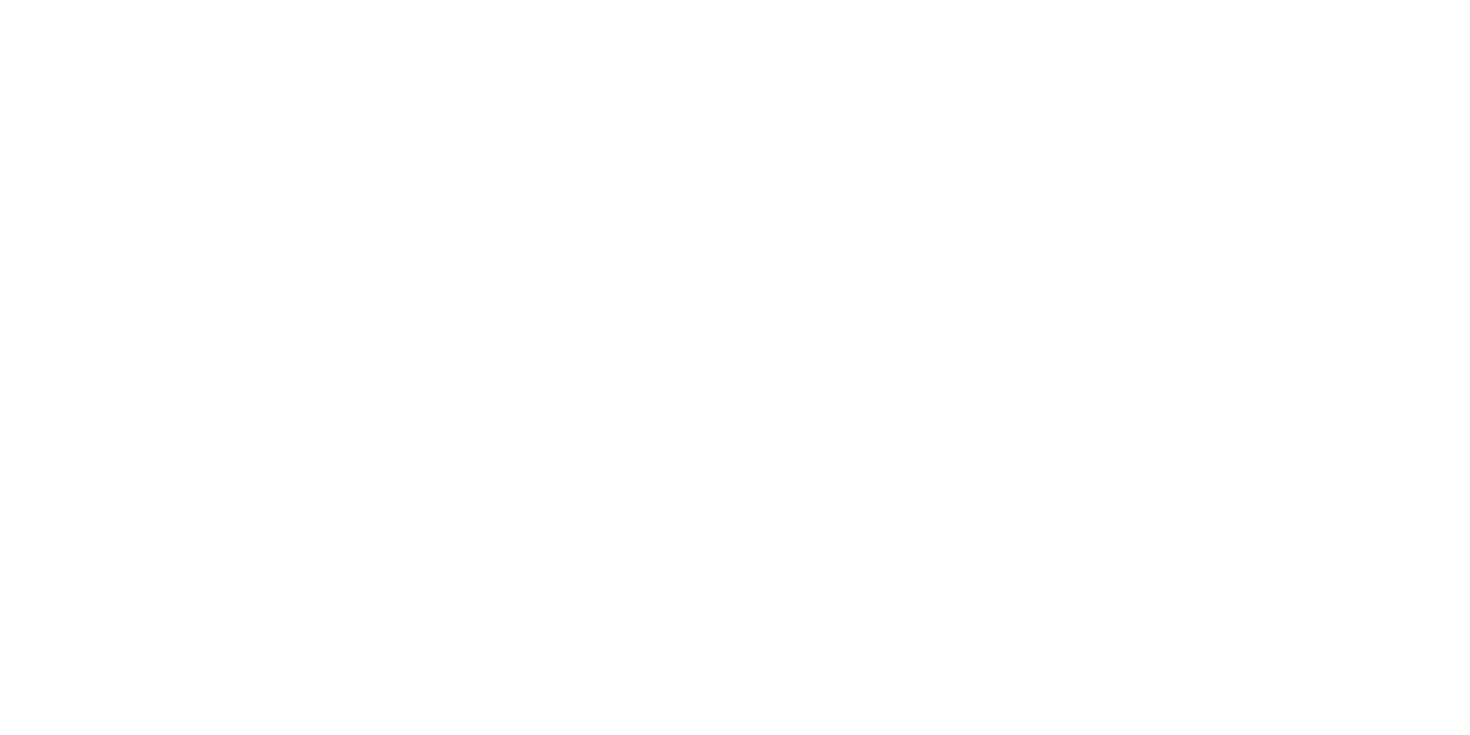 scroll, scrollTop: 0, scrollLeft: 0, axis: both 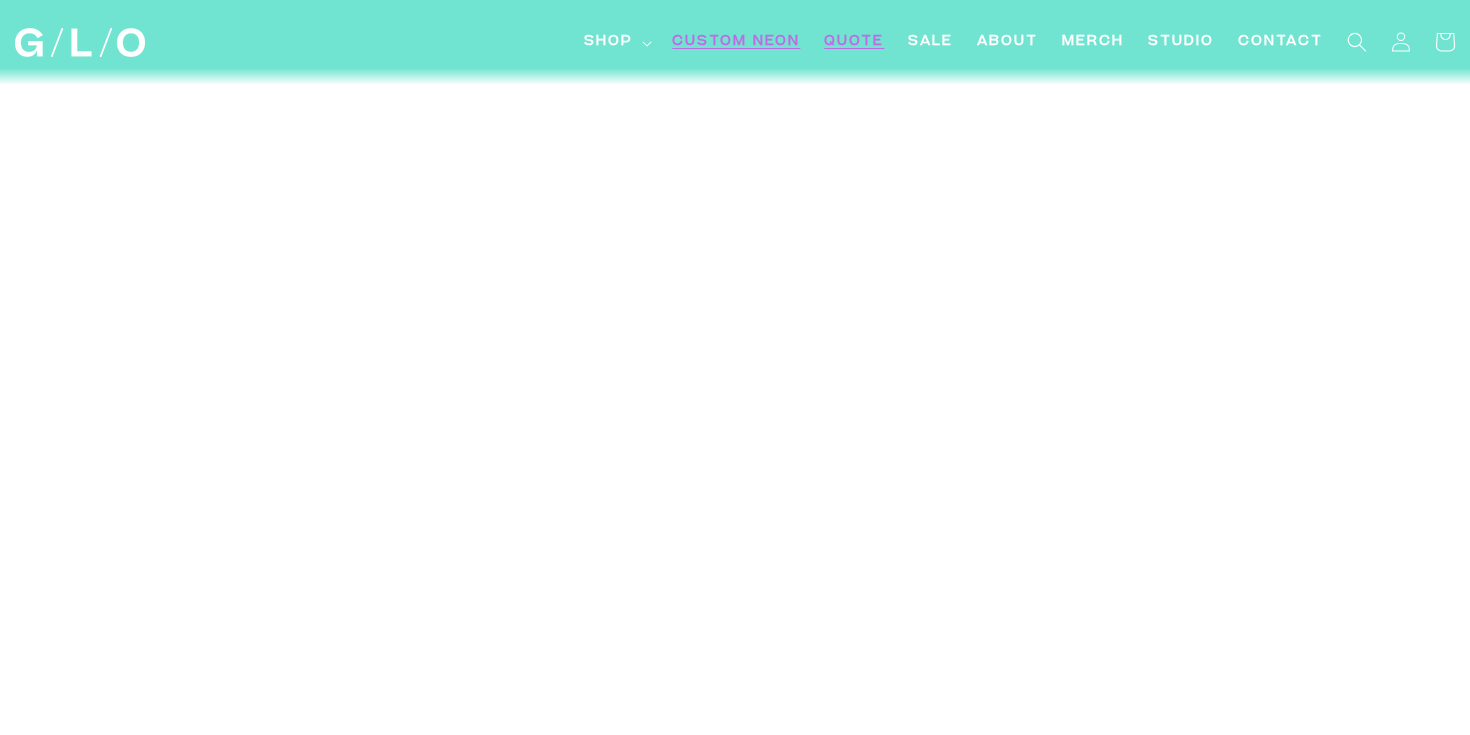 click on "Custom Neon" at bounding box center (736, 42) 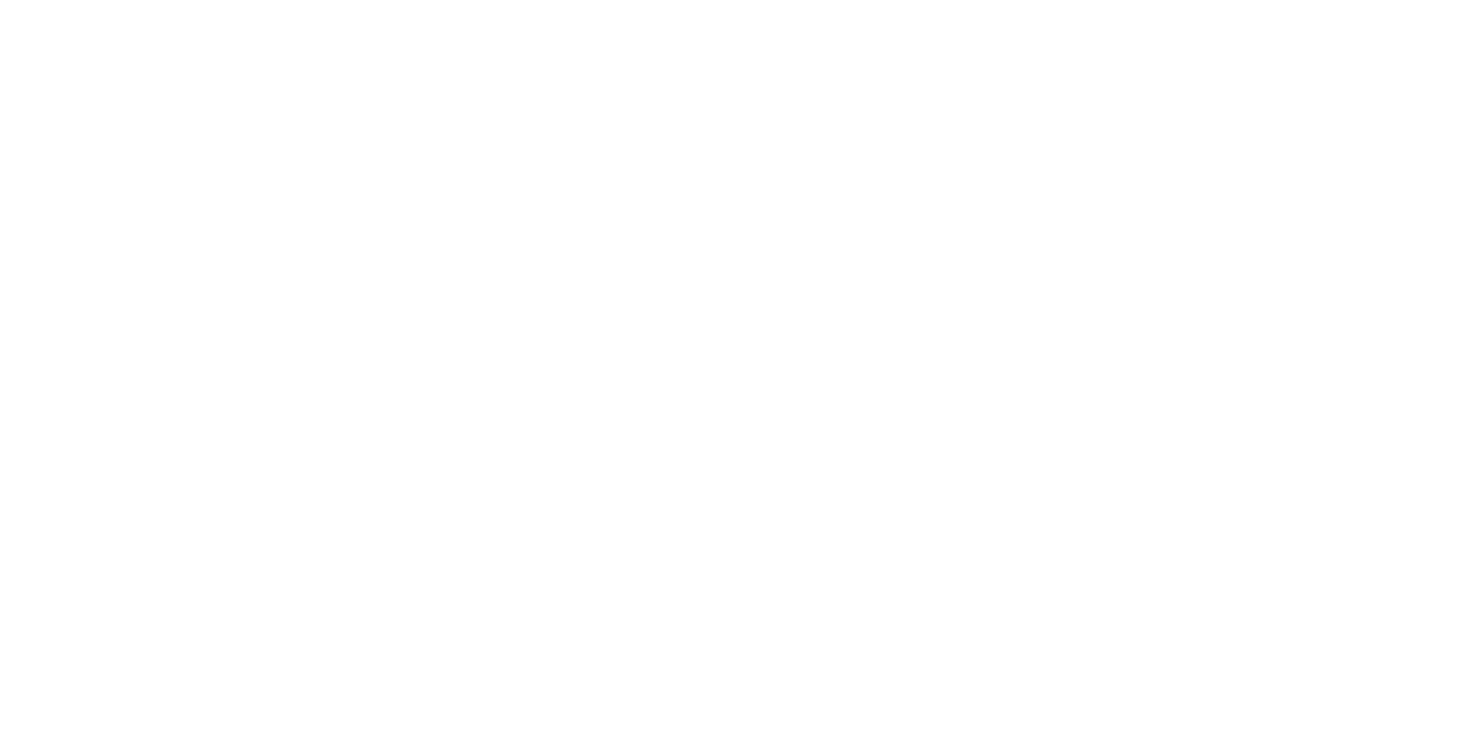 scroll, scrollTop: 0, scrollLeft: 0, axis: both 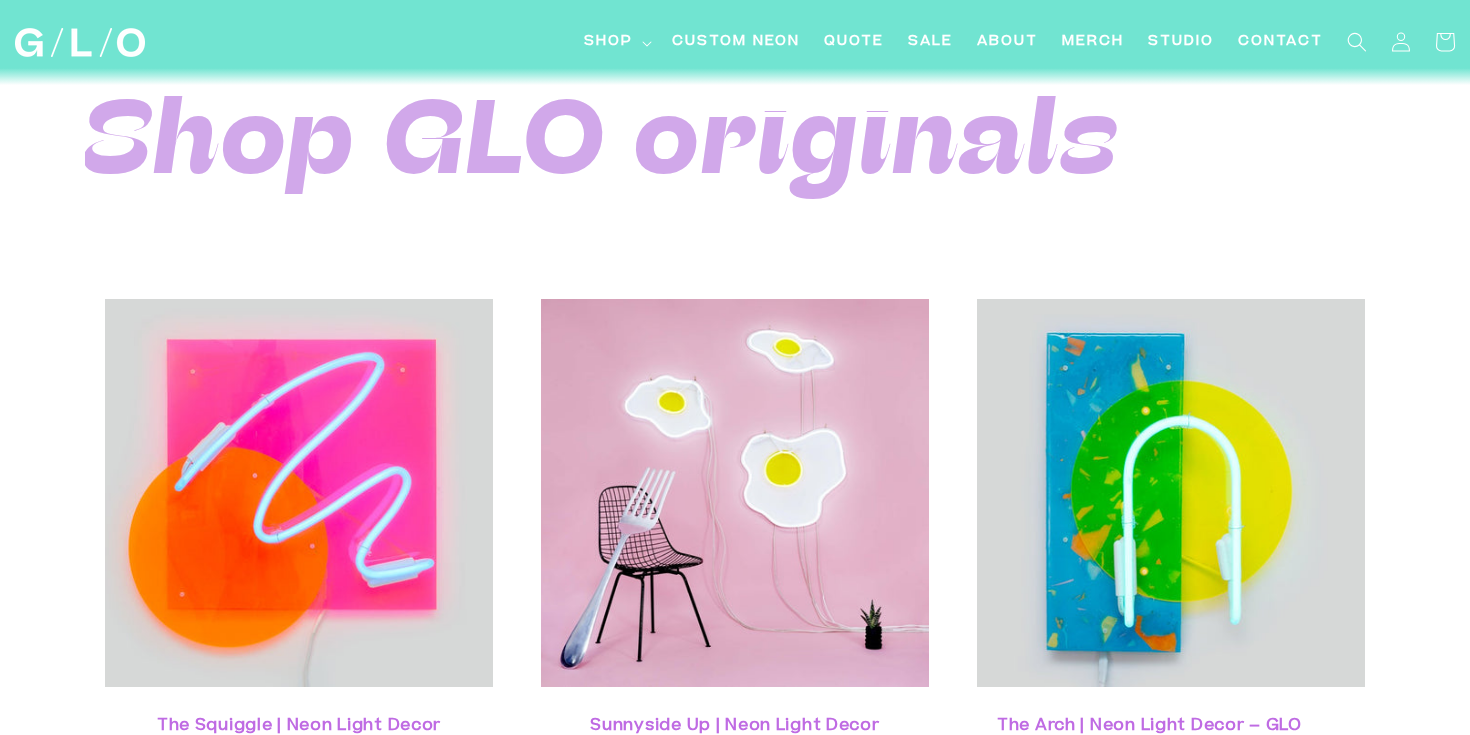 click on "Shop GLO originals" at bounding box center (603, 150) 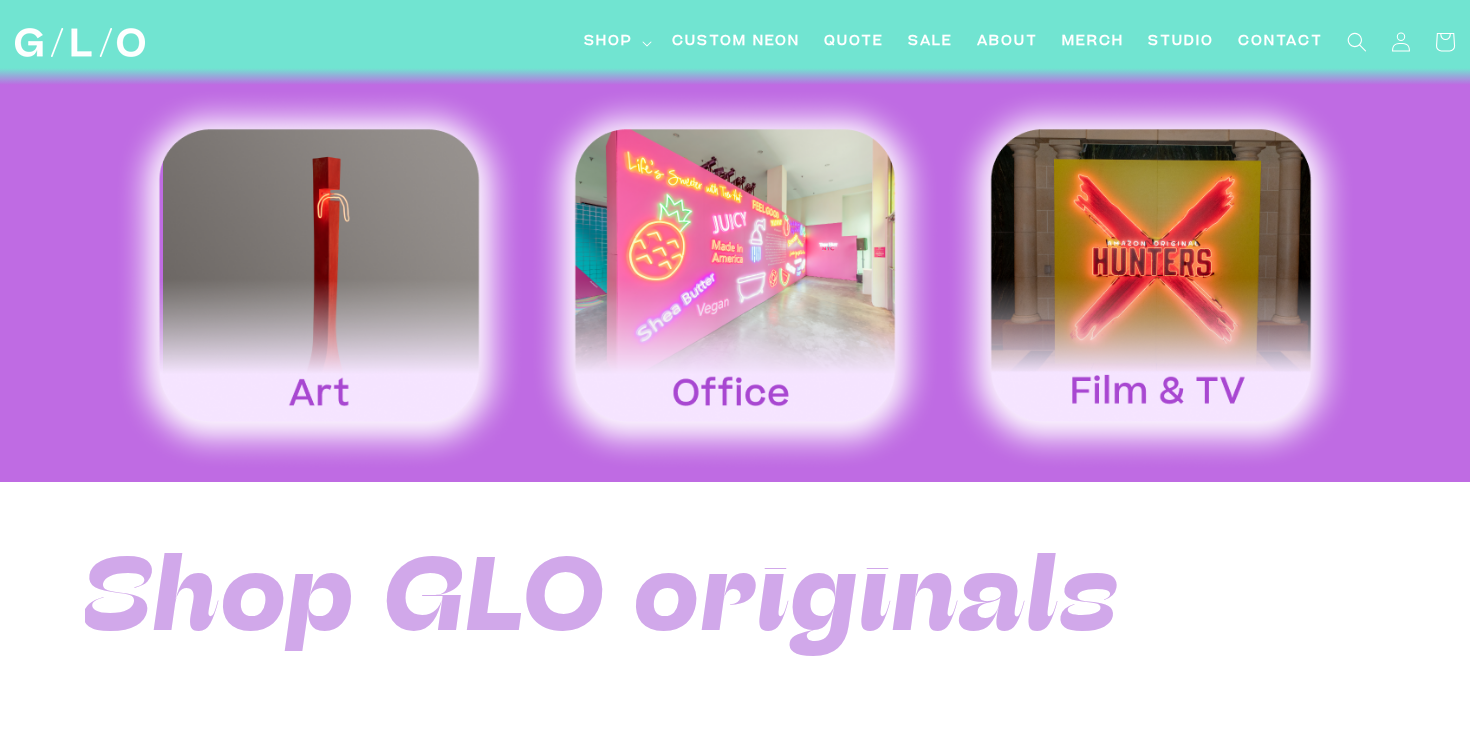 scroll, scrollTop: 3247, scrollLeft: 0, axis: vertical 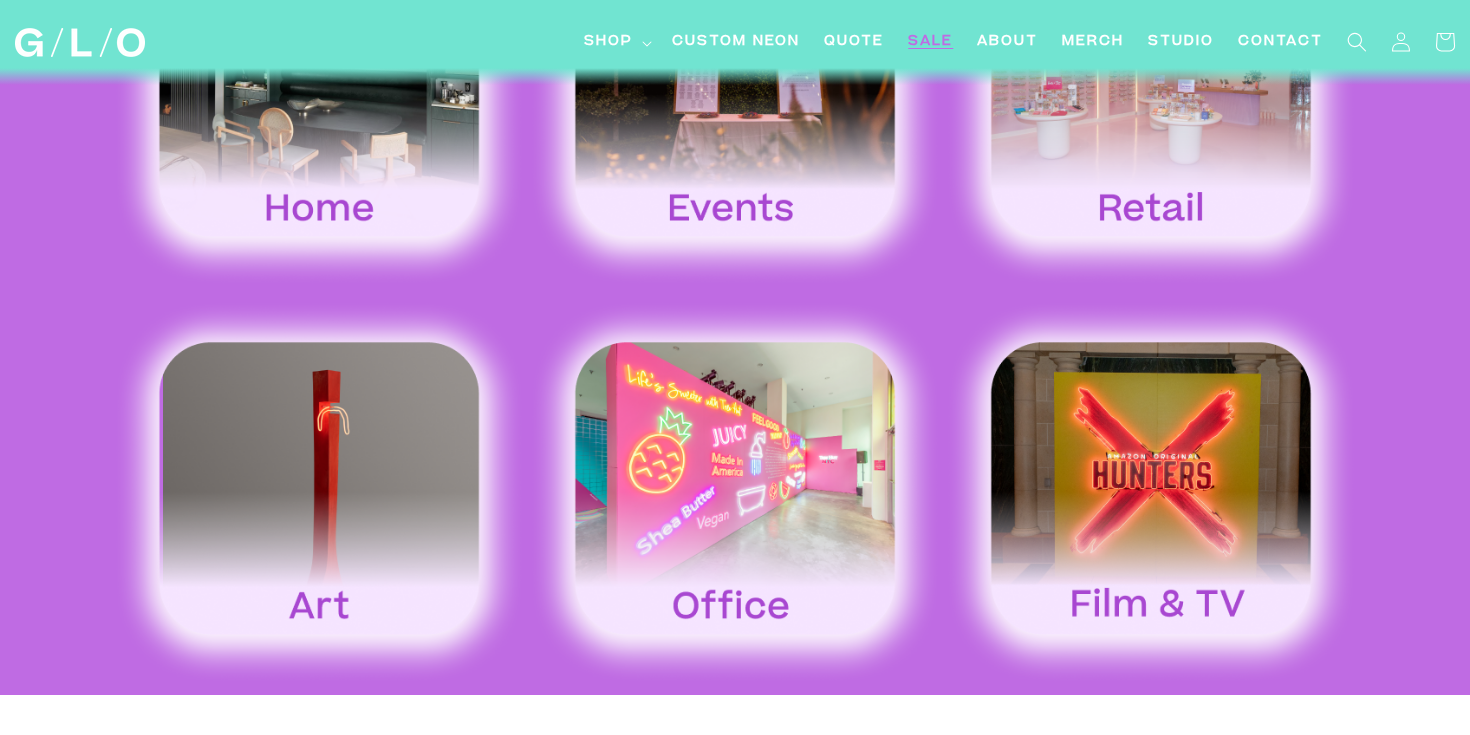 click on "SALE" at bounding box center [930, 42] 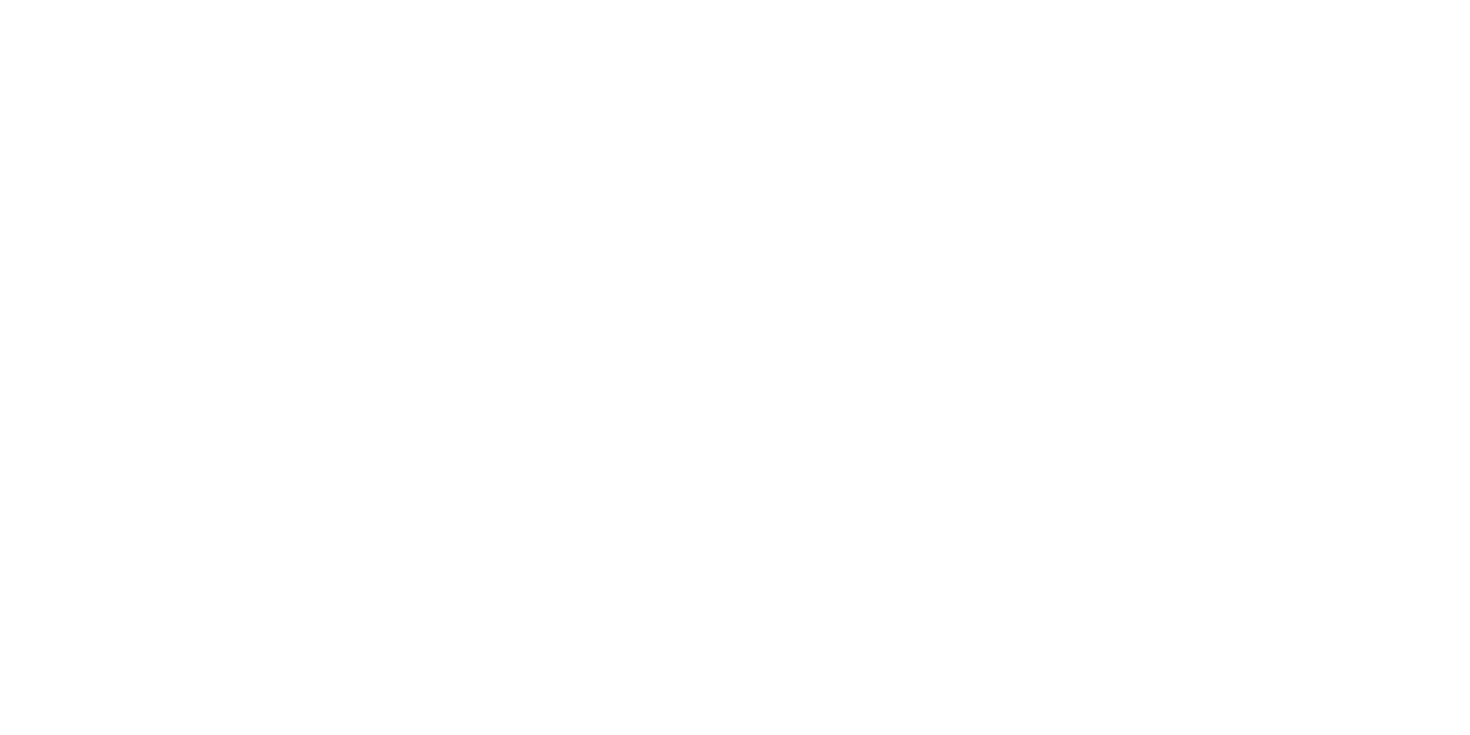 scroll, scrollTop: 0, scrollLeft: 0, axis: both 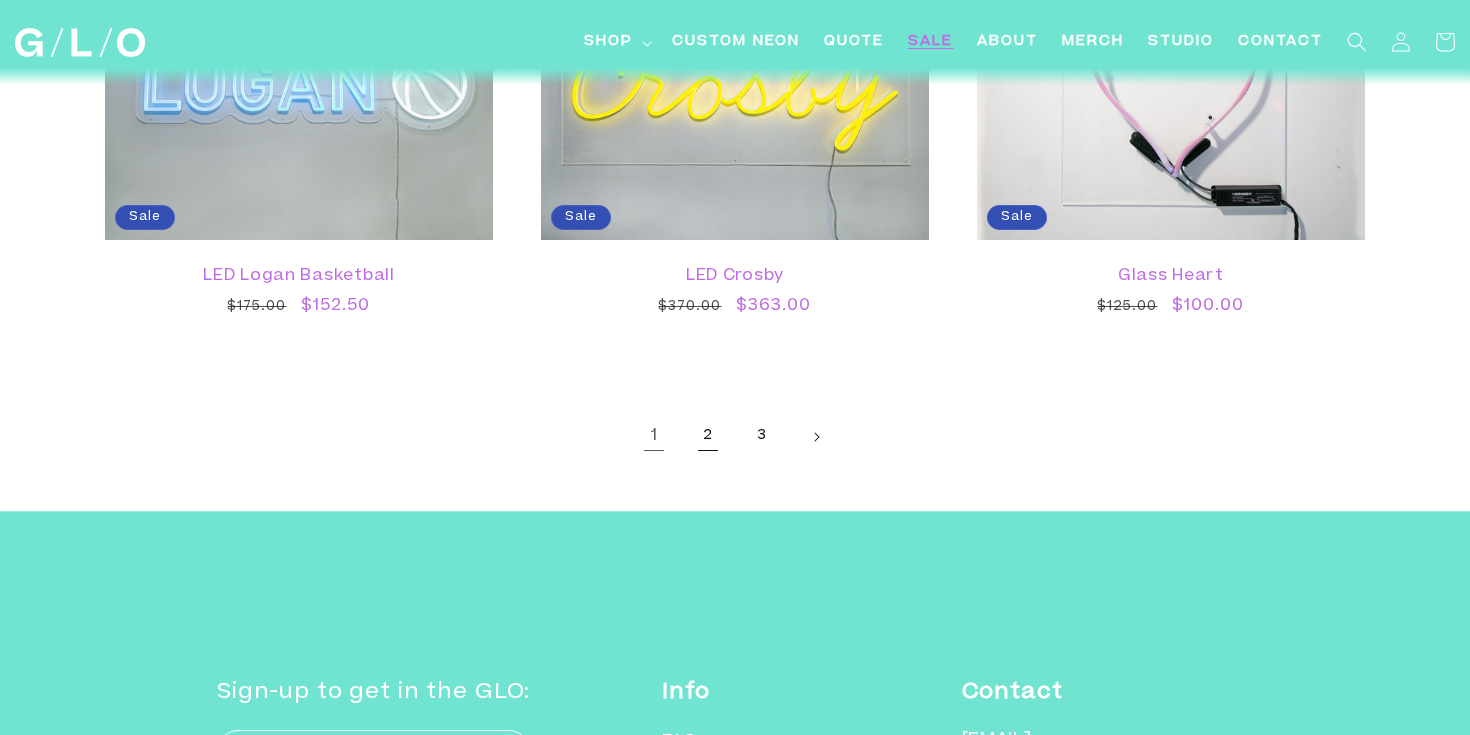 click on "2" at bounding box center [708, 437] 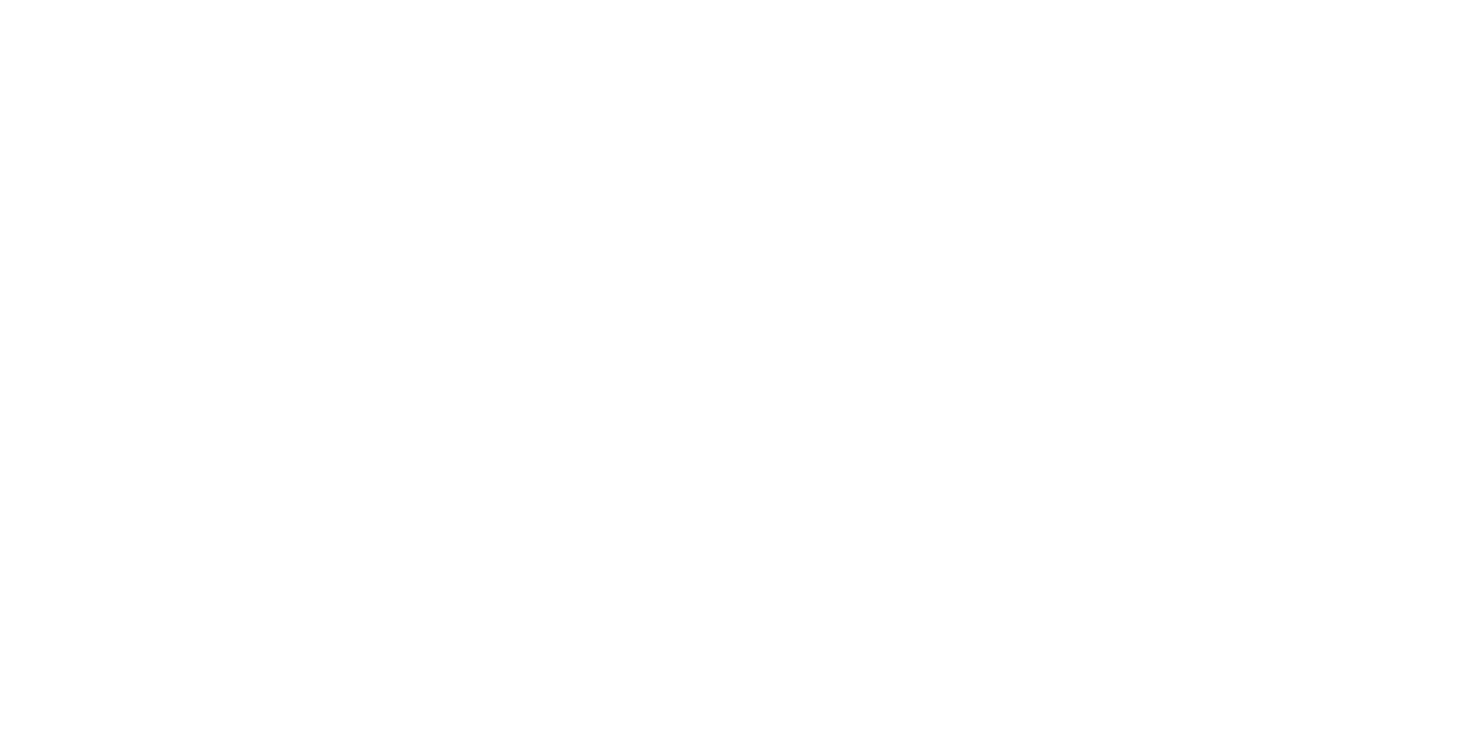 scroll, scrollTop: 0, scrollLeft: 0, axis: both 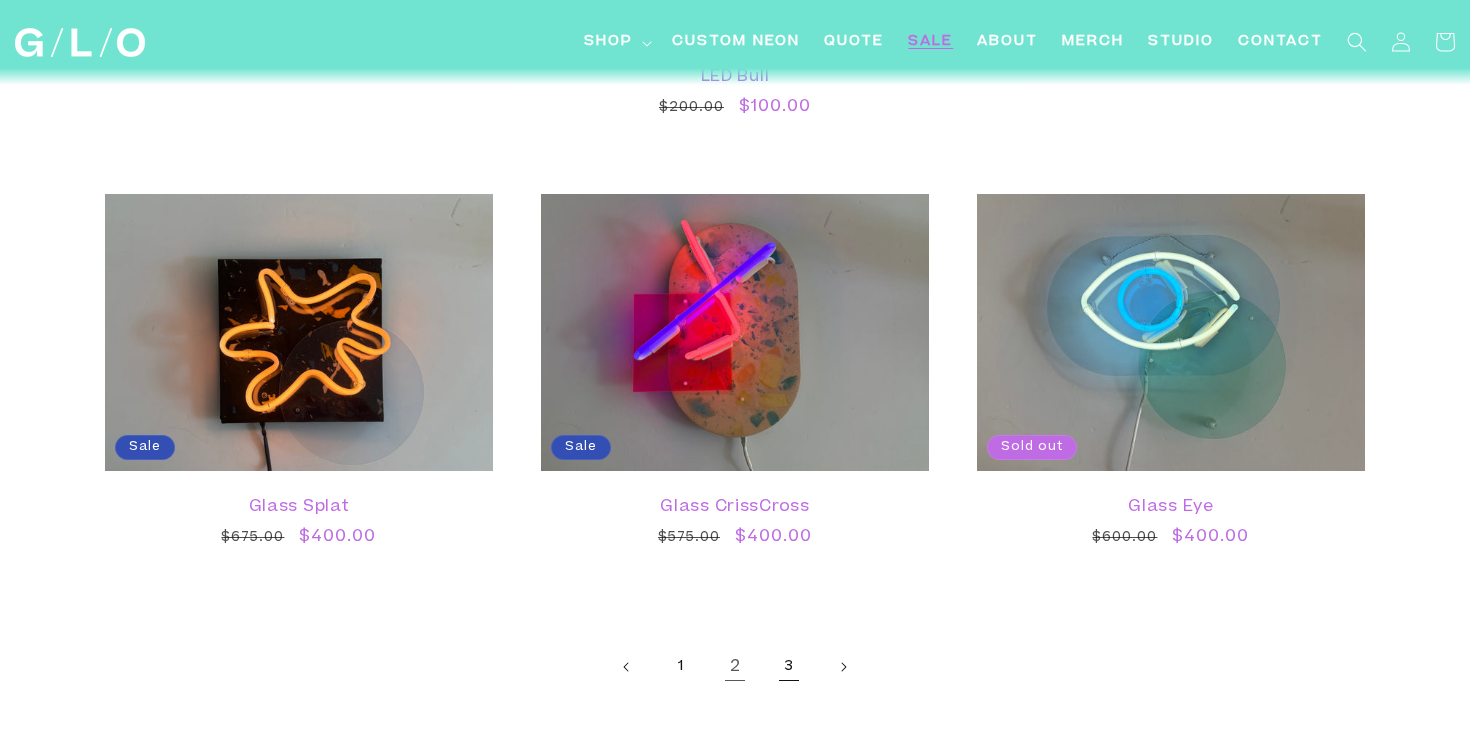 click on "3" at bounding box center (789, 667) 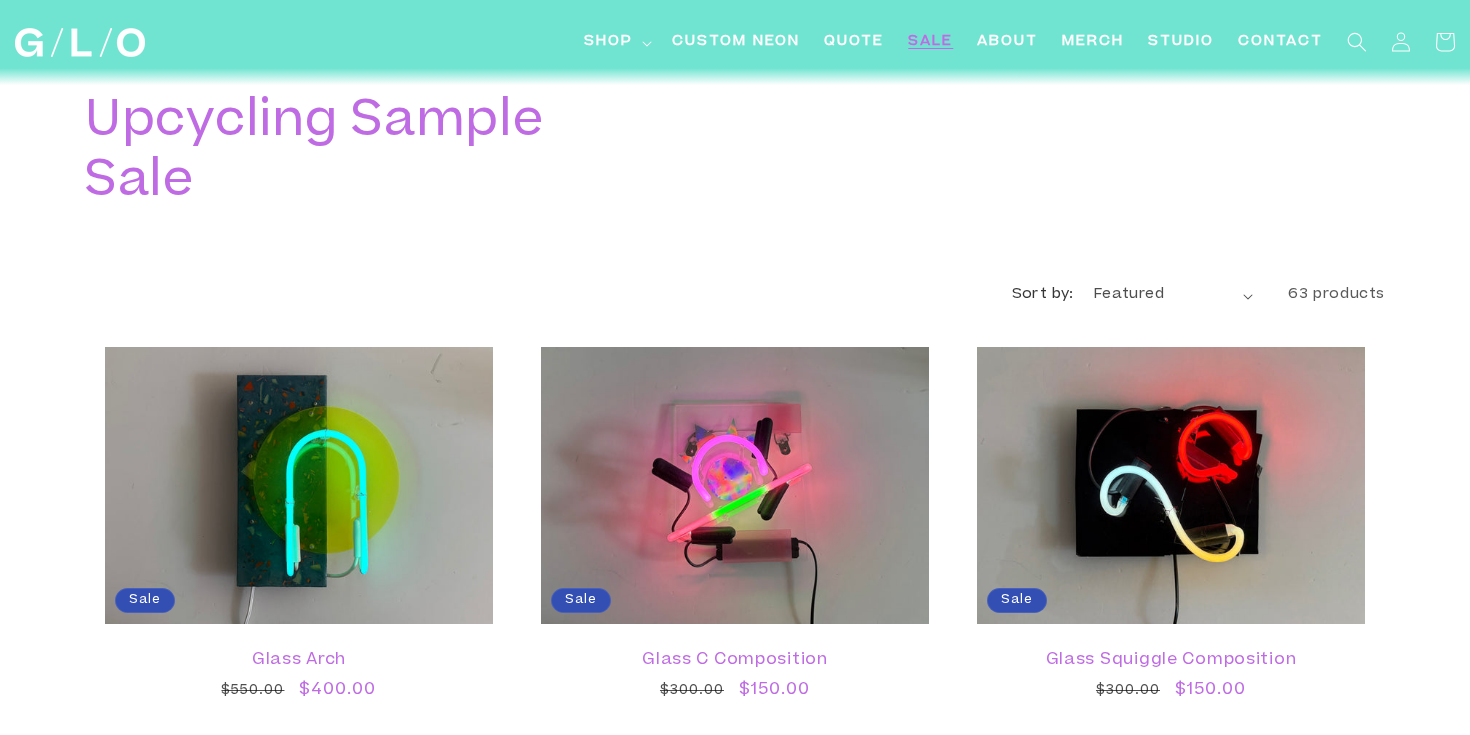 scroll, scrollTop: 0, scrollLeft: 0, axis: both 